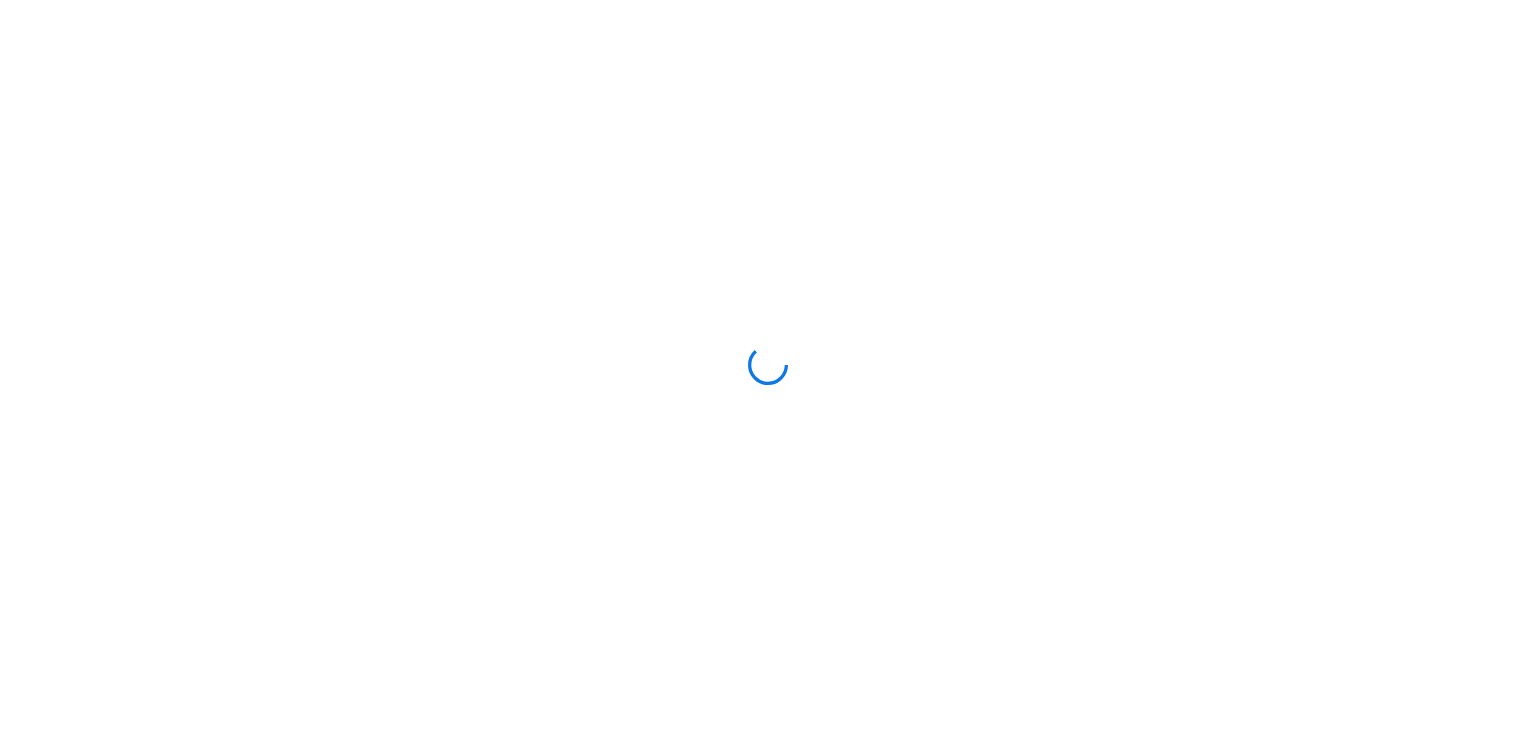 scroll, scrollTop: 0, scrollLeft: 0, axis: both 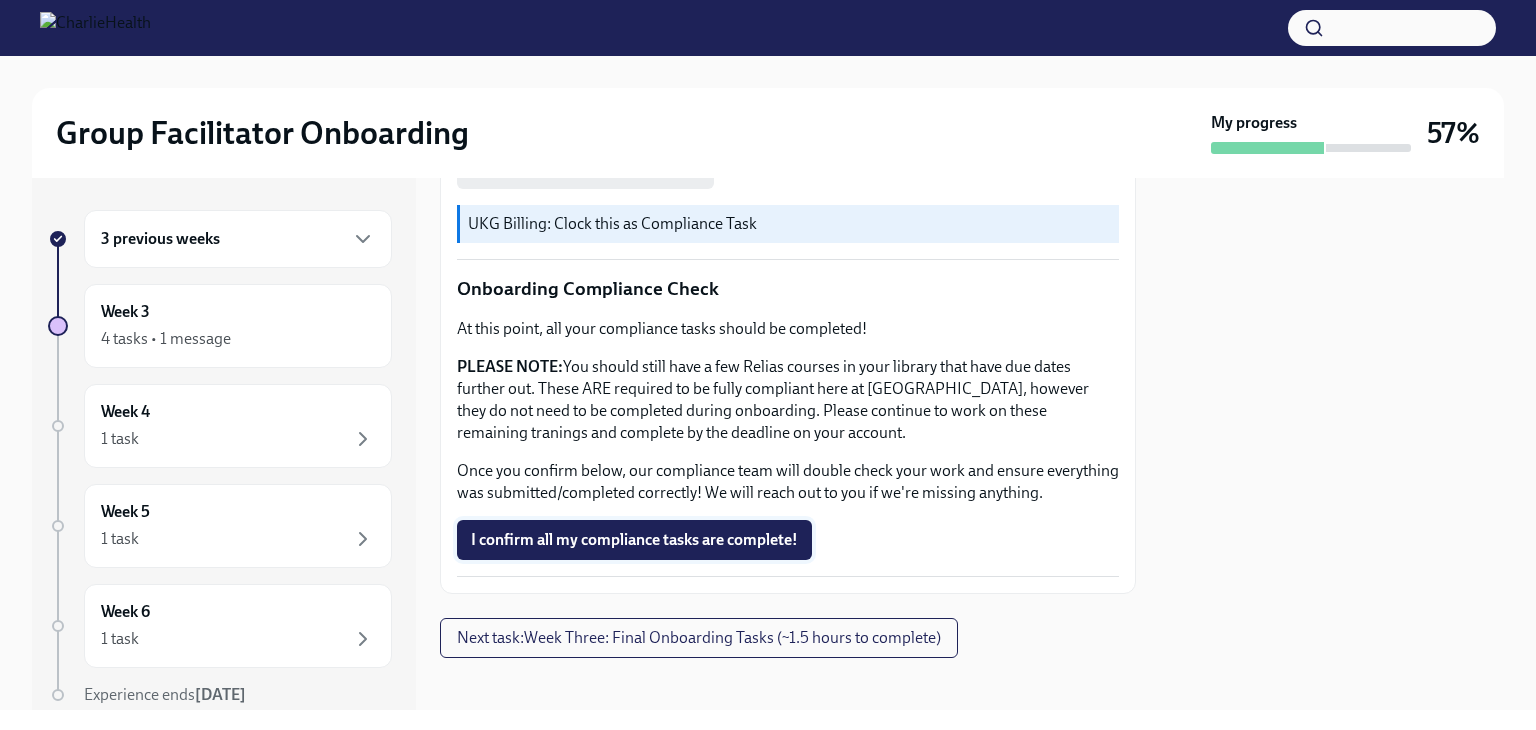 click on "I confirm all my compliance tasks are complete!" at bounding box center [634, 540] 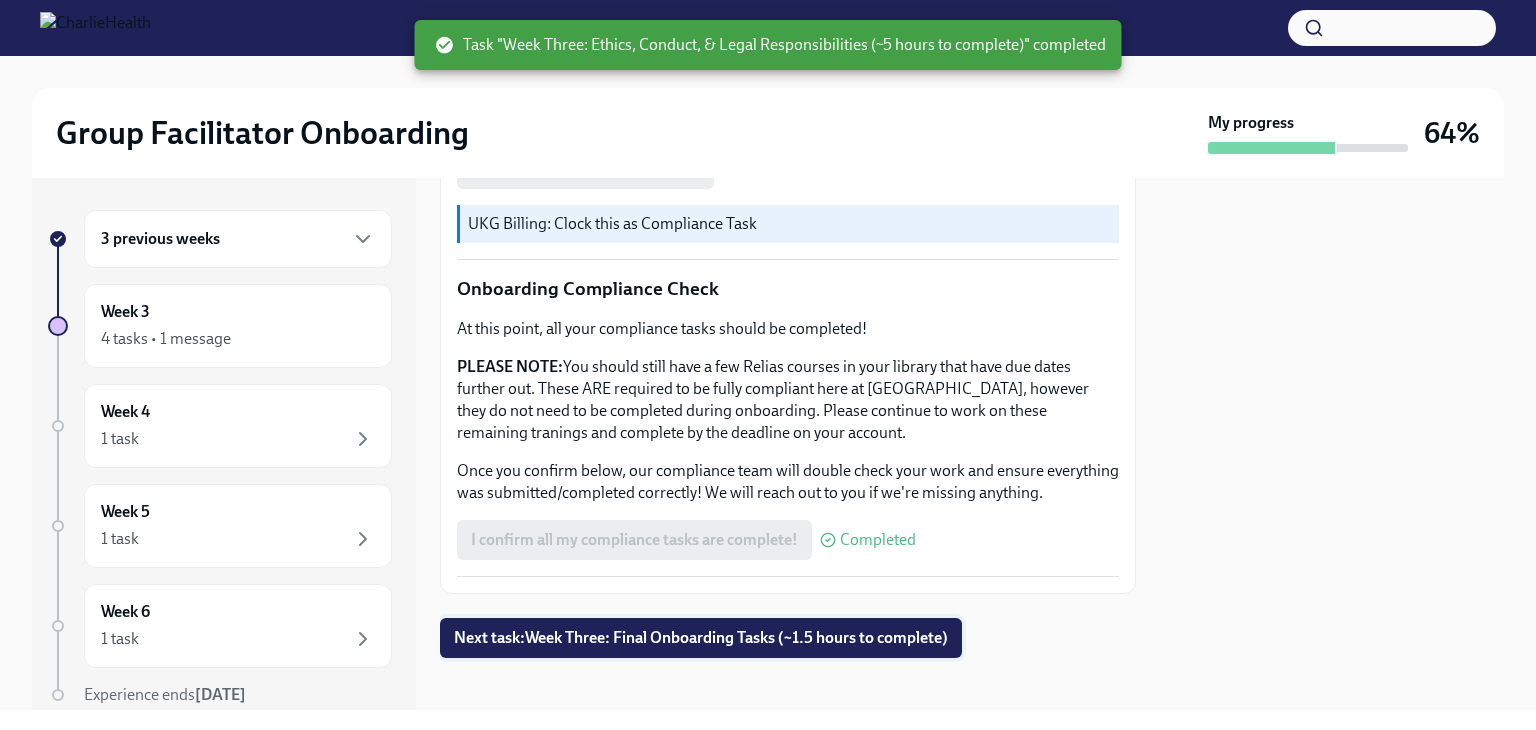 click on "Next task :  Week Three: Final Onboarding Tasks (~1.5 hours to complete)" at bounding box center [701, 638] 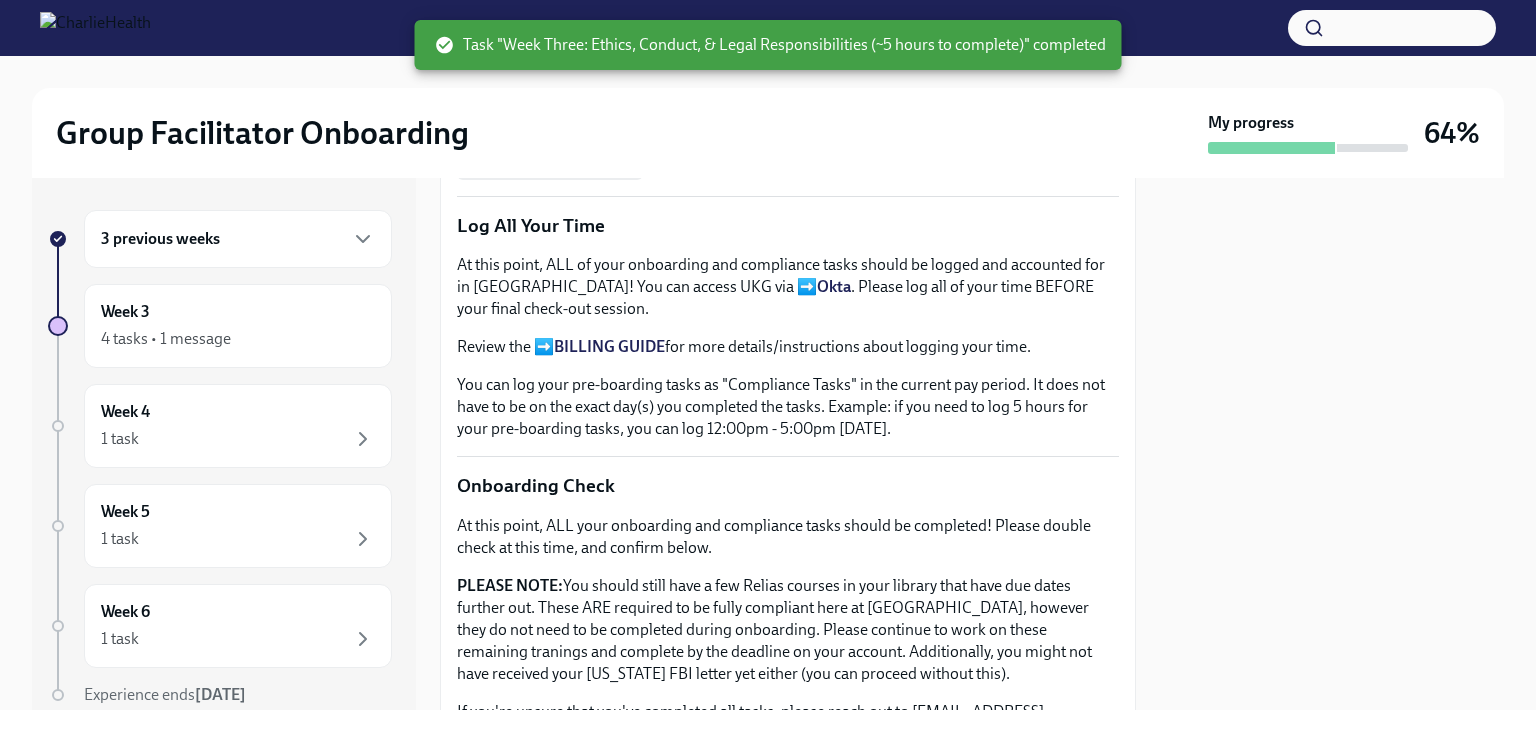 scroll, scrollTop: 1809, scrollLeft: 0, axis: vertical 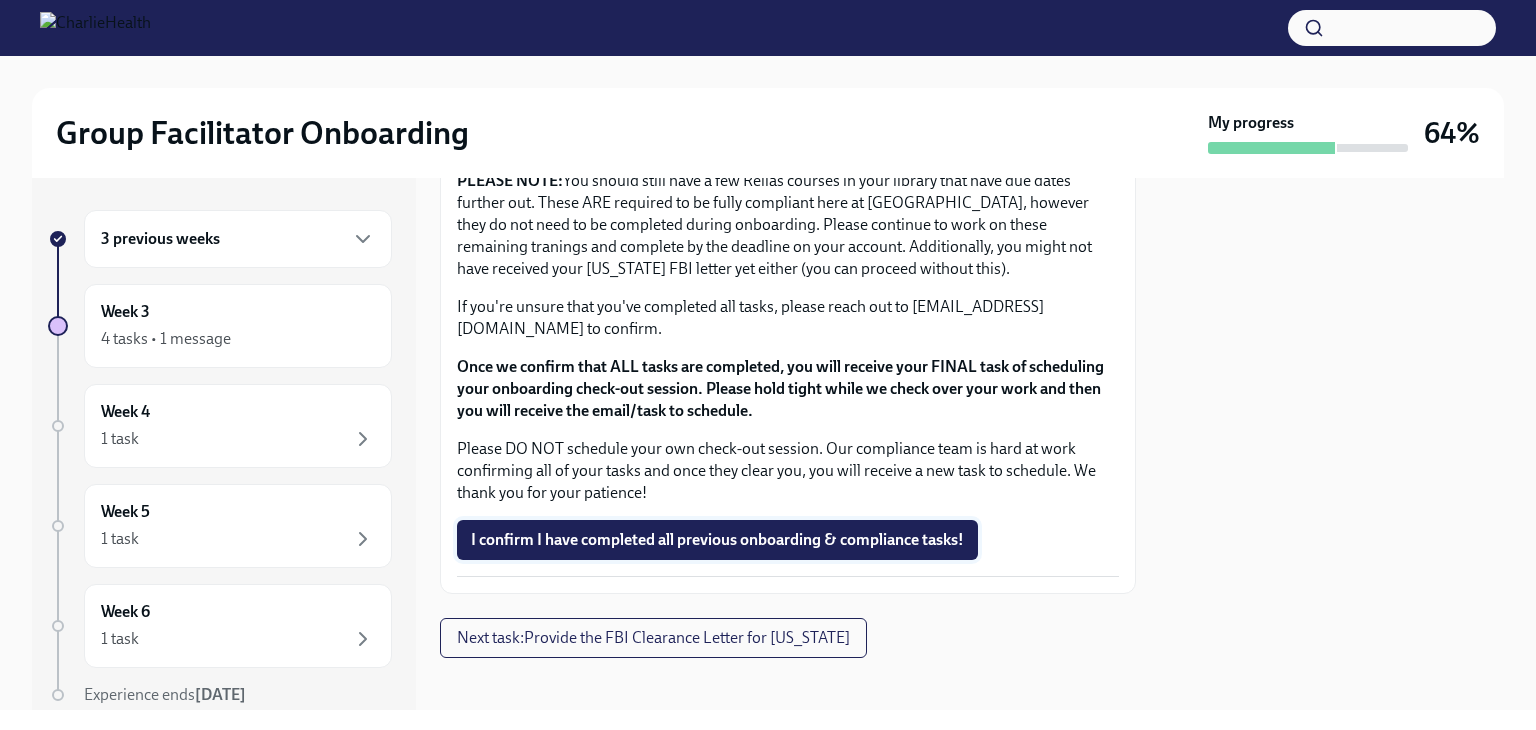 click on "I confirm I have completed all previous onboarding & compliance tasks!" at bounding box center (717, 540) 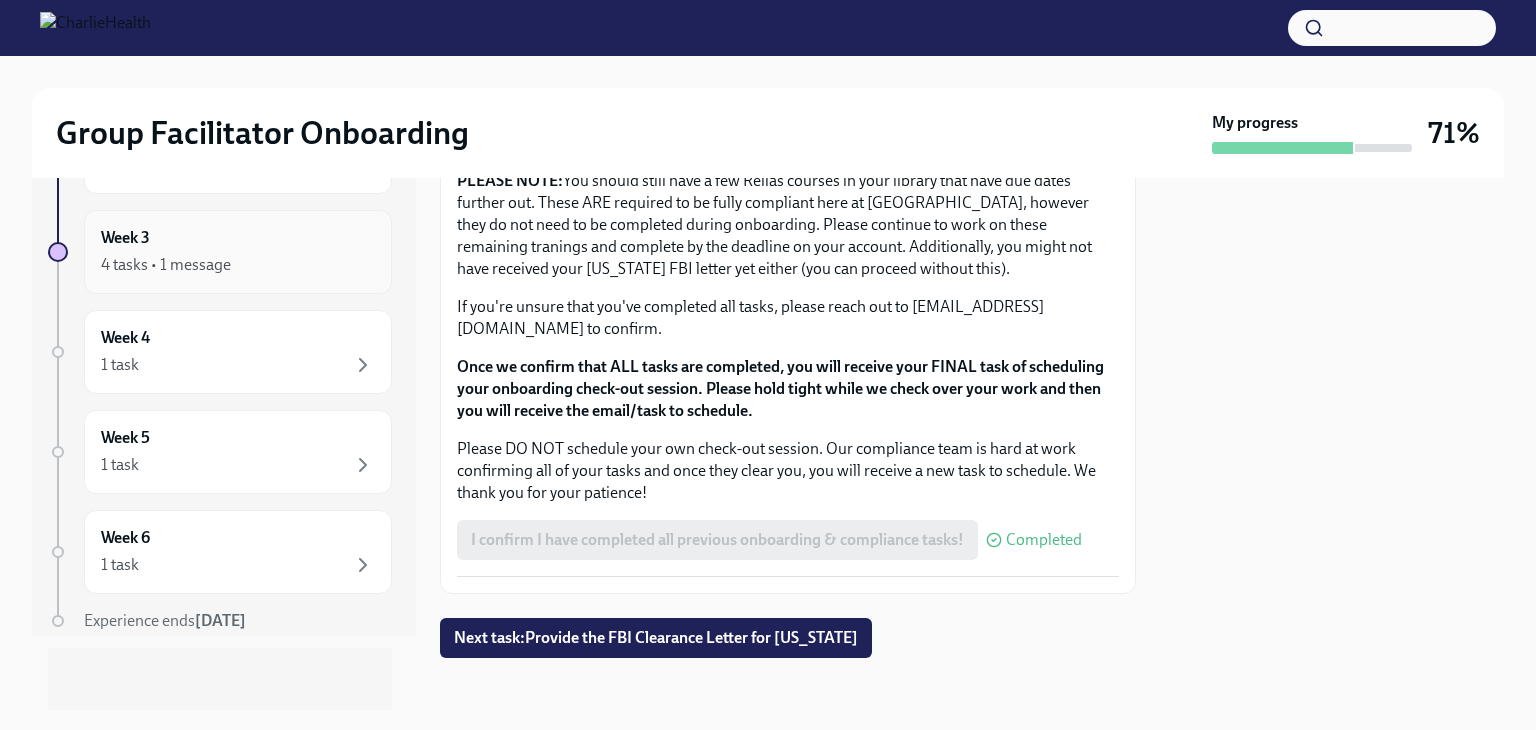 scroll, scrollTop: 0, scrollLeft: 0, axis: both 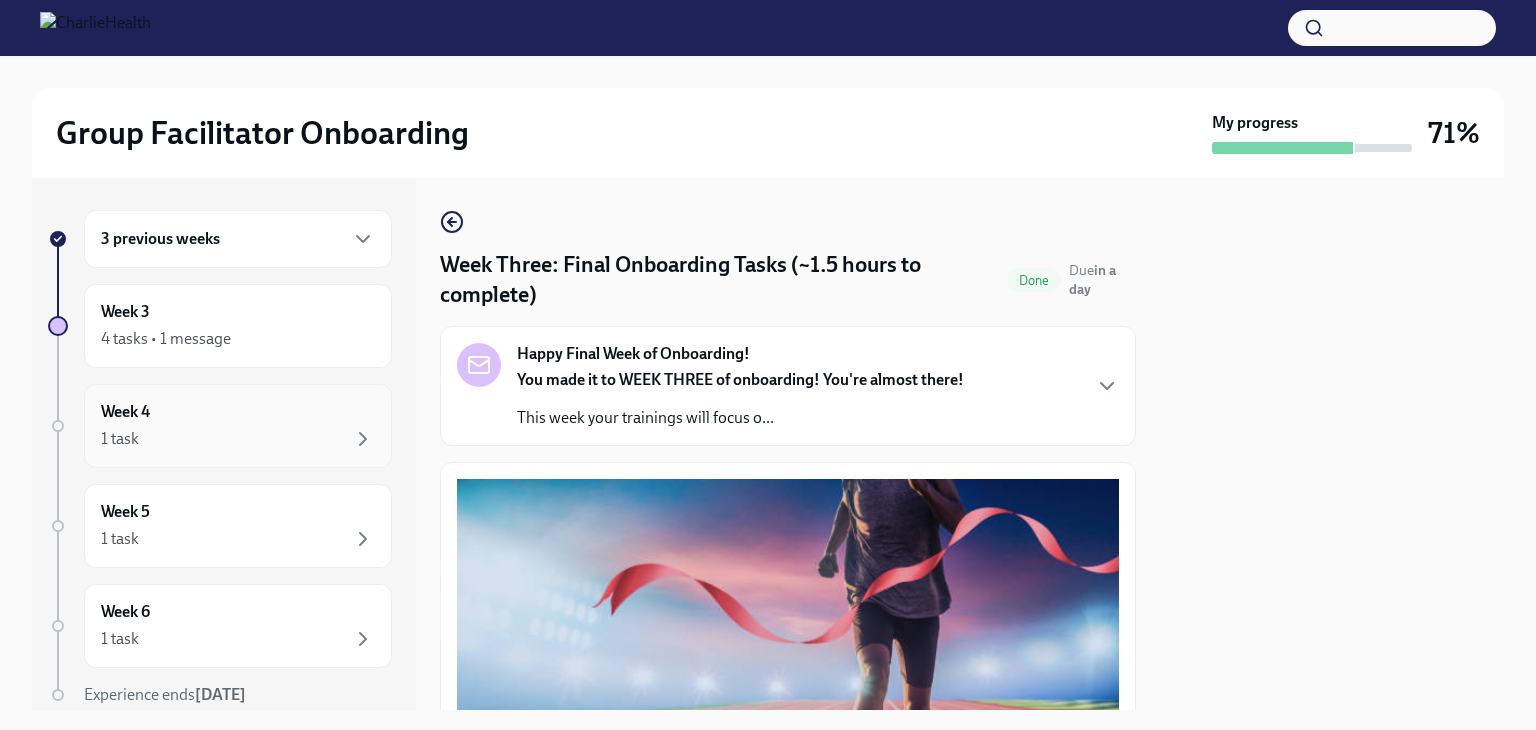 click on "Week 4 1 task" at bounding box center (238, 426) 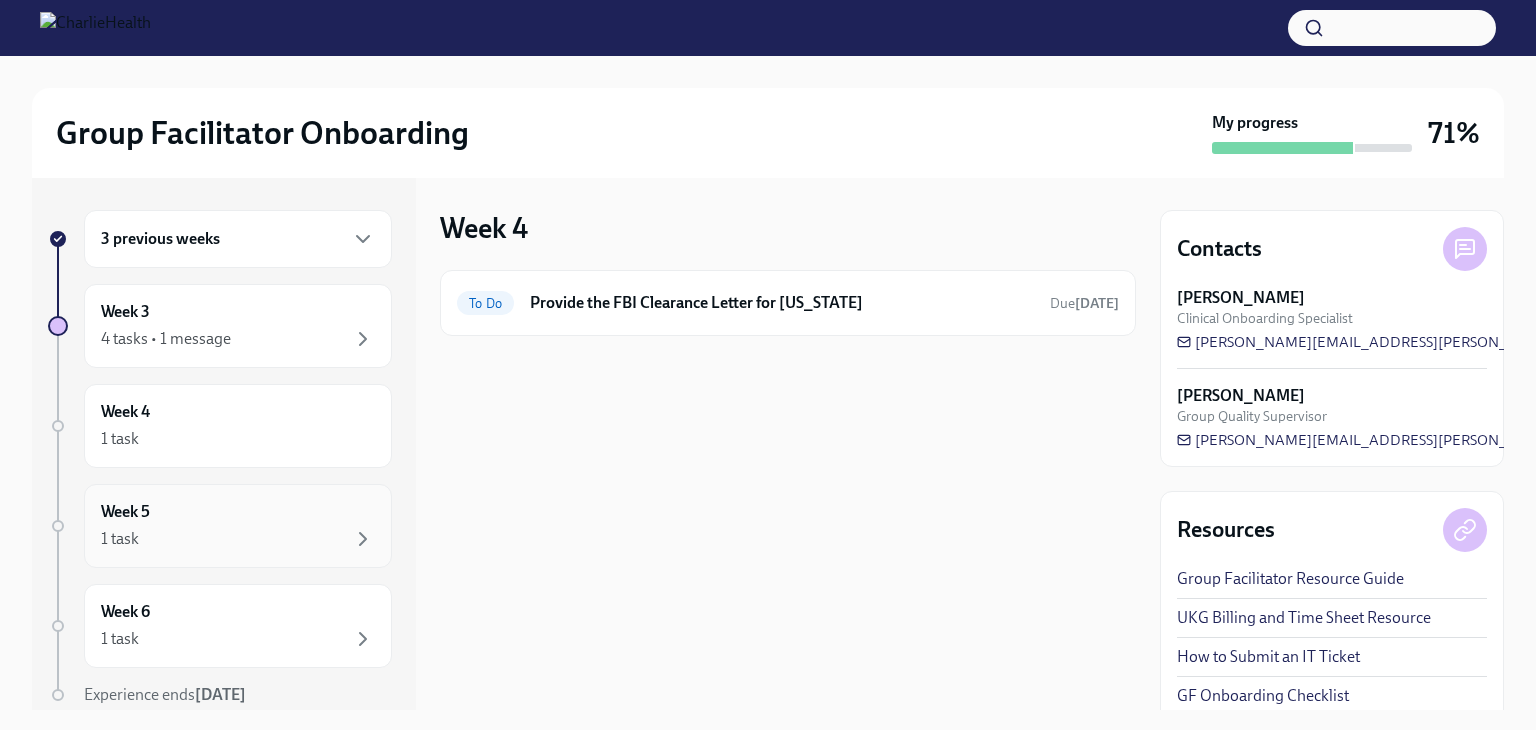click on "Week 5 1 task" at bounding box center (238, 526) 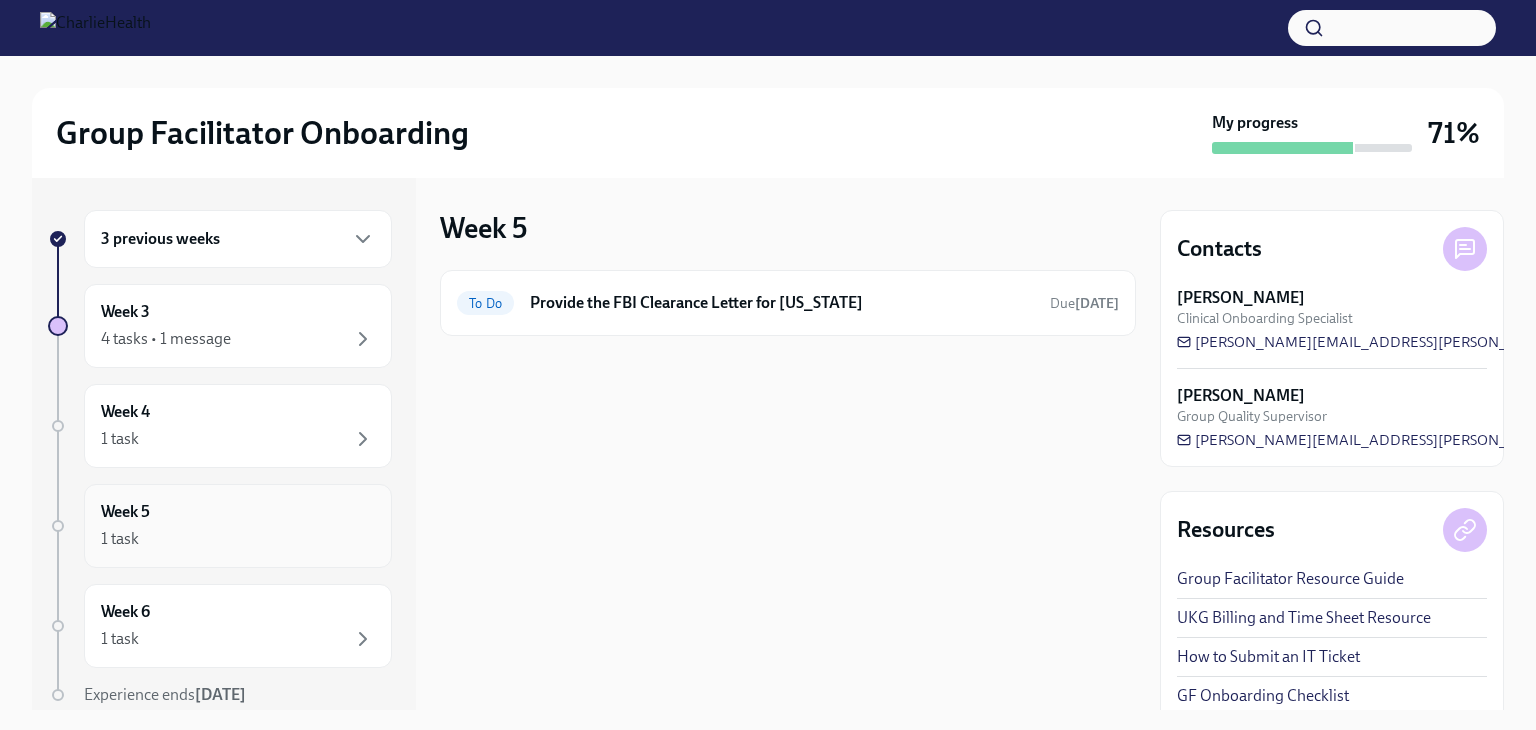 click on "Week 5 1 task" at bounding box center [238, 526] 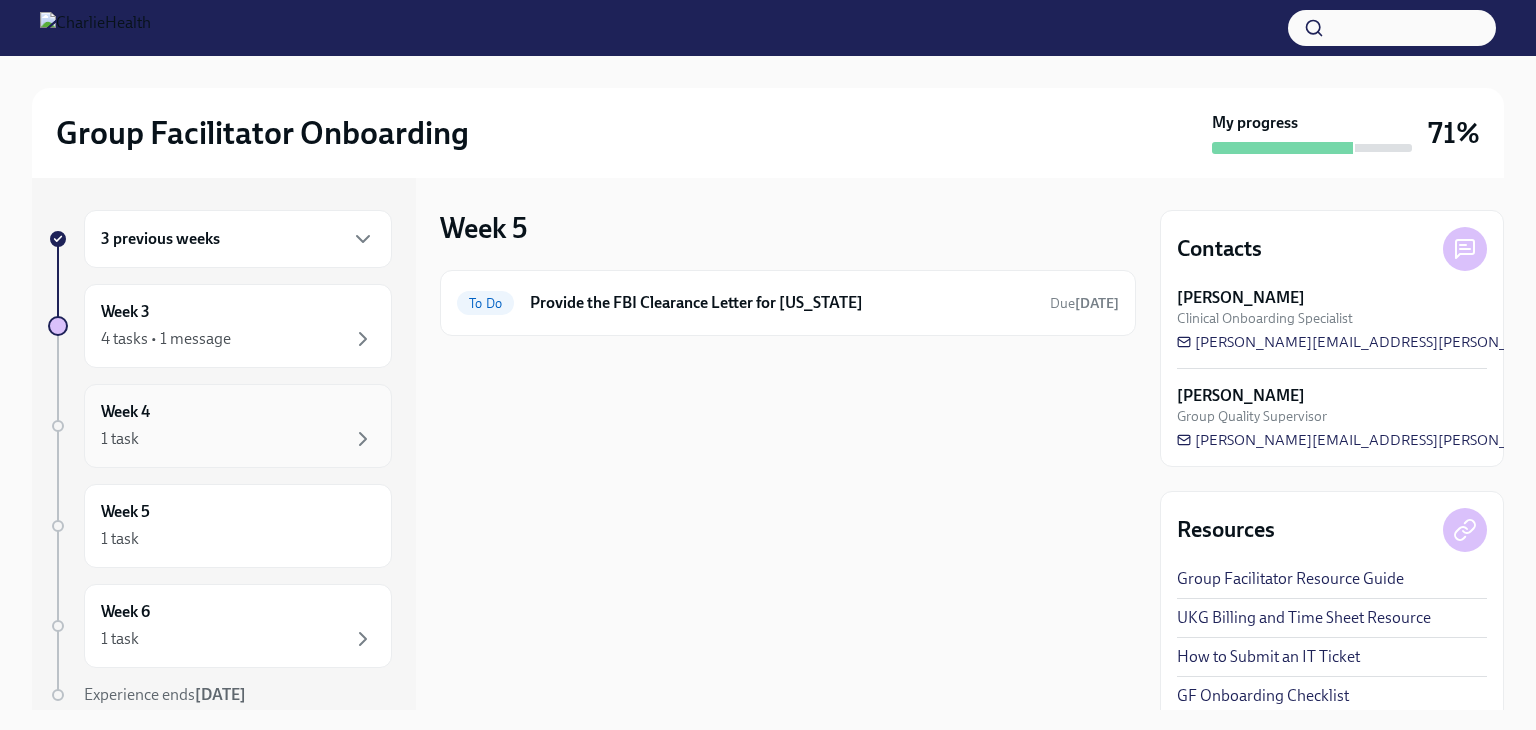 click on "Week 4 1 task" at bounding box center (238, 426) 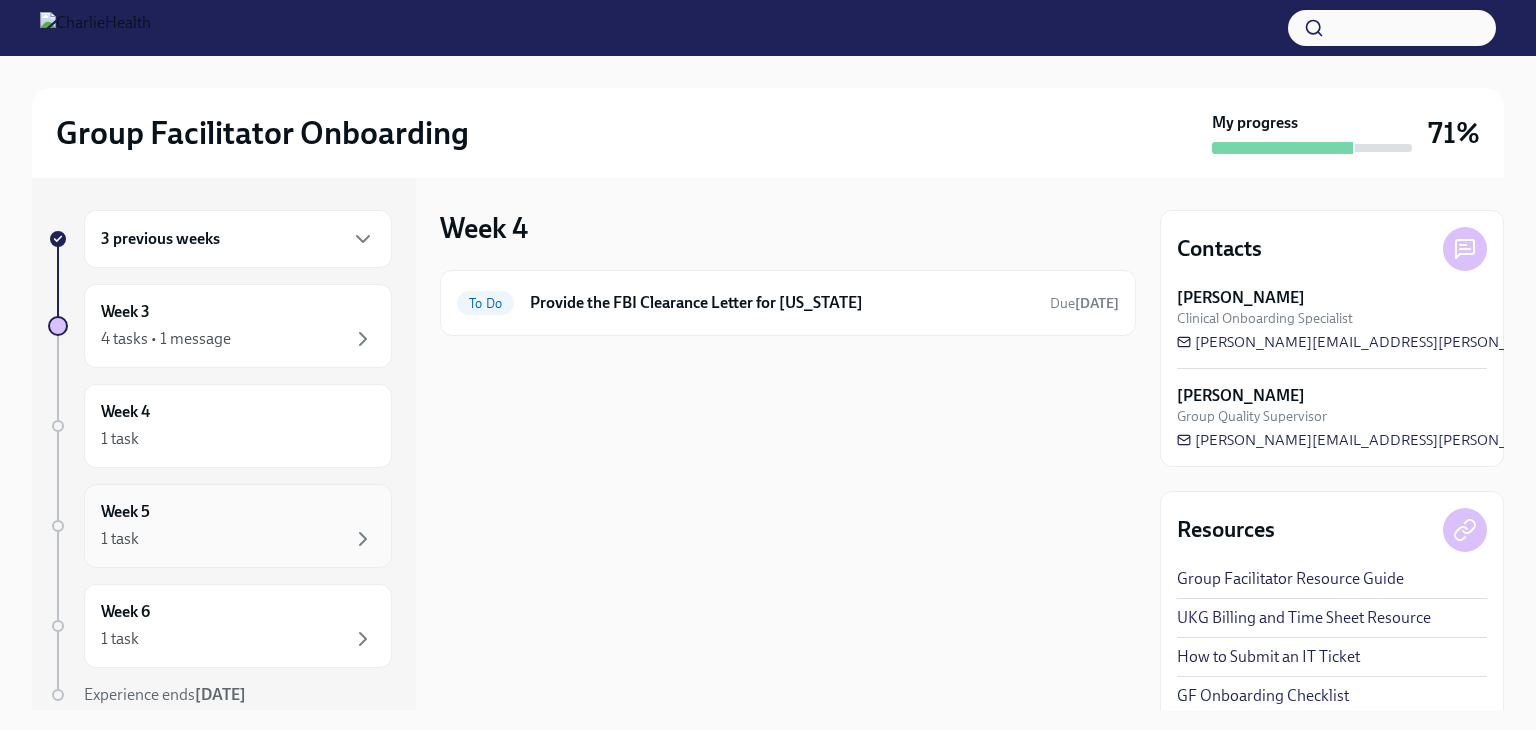 click on "Week 5 1 task" at bounding box center [238, 526] 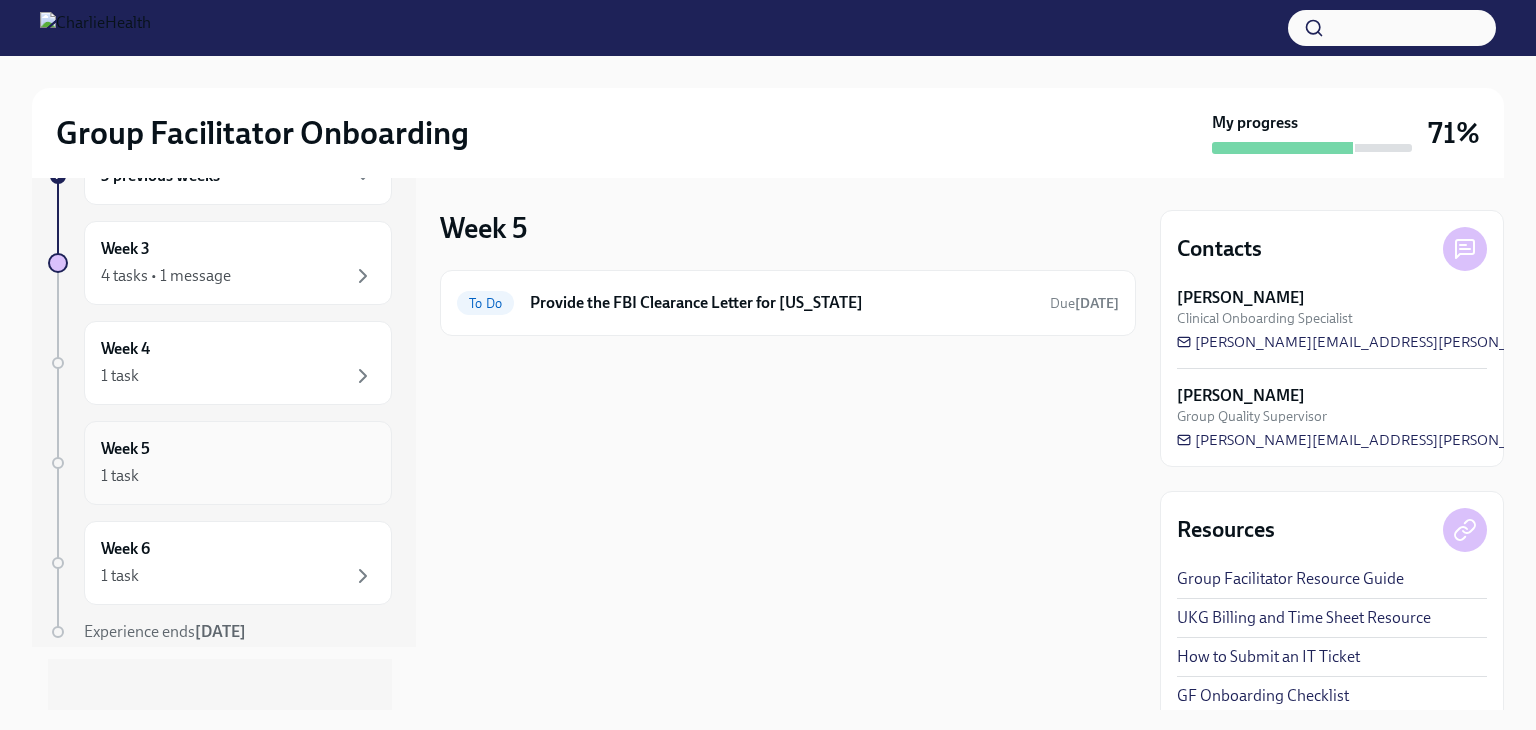 scroll, scrollTop: 74, scrollLeft: 0, axis: vertical 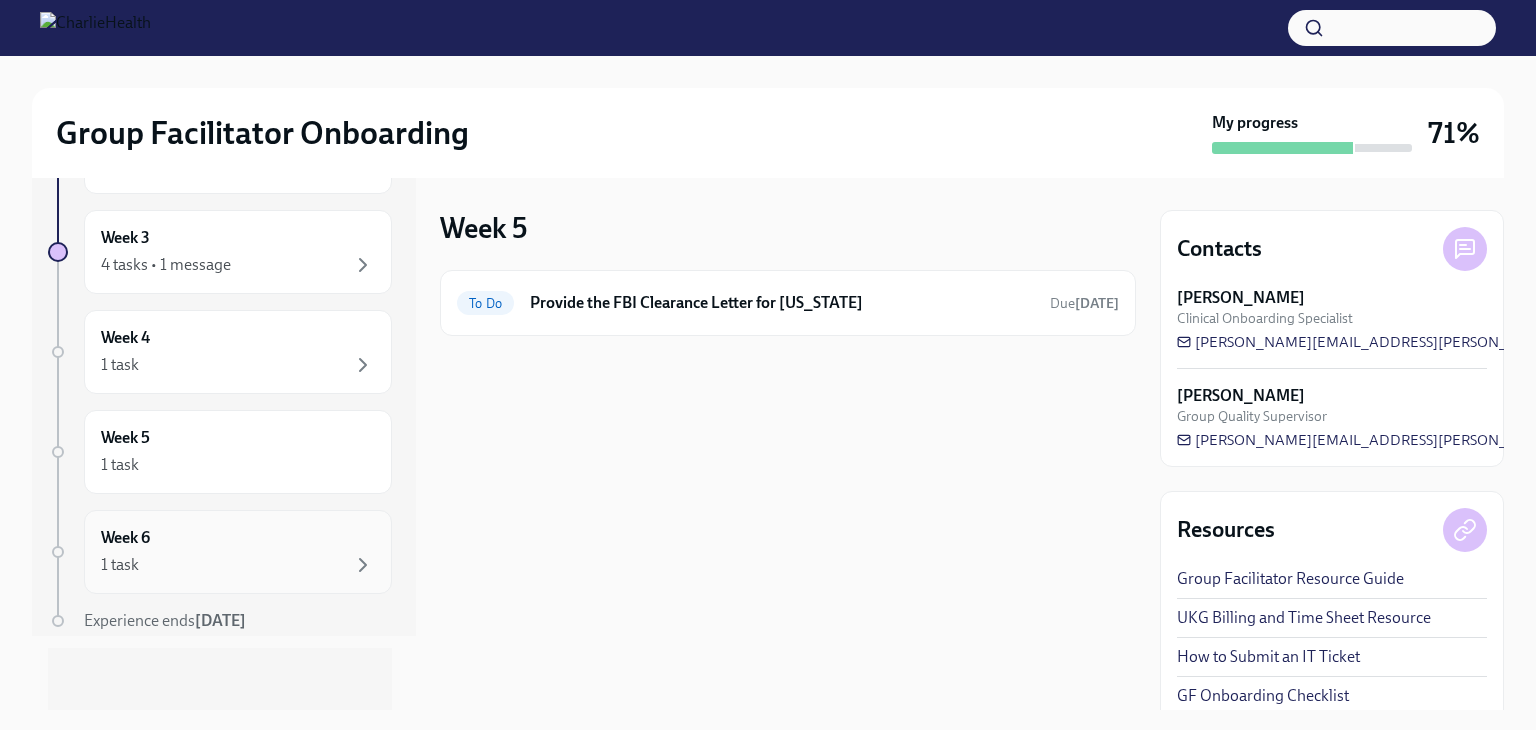 click on "Week 6 1 task" at bounding box center (238, 552) 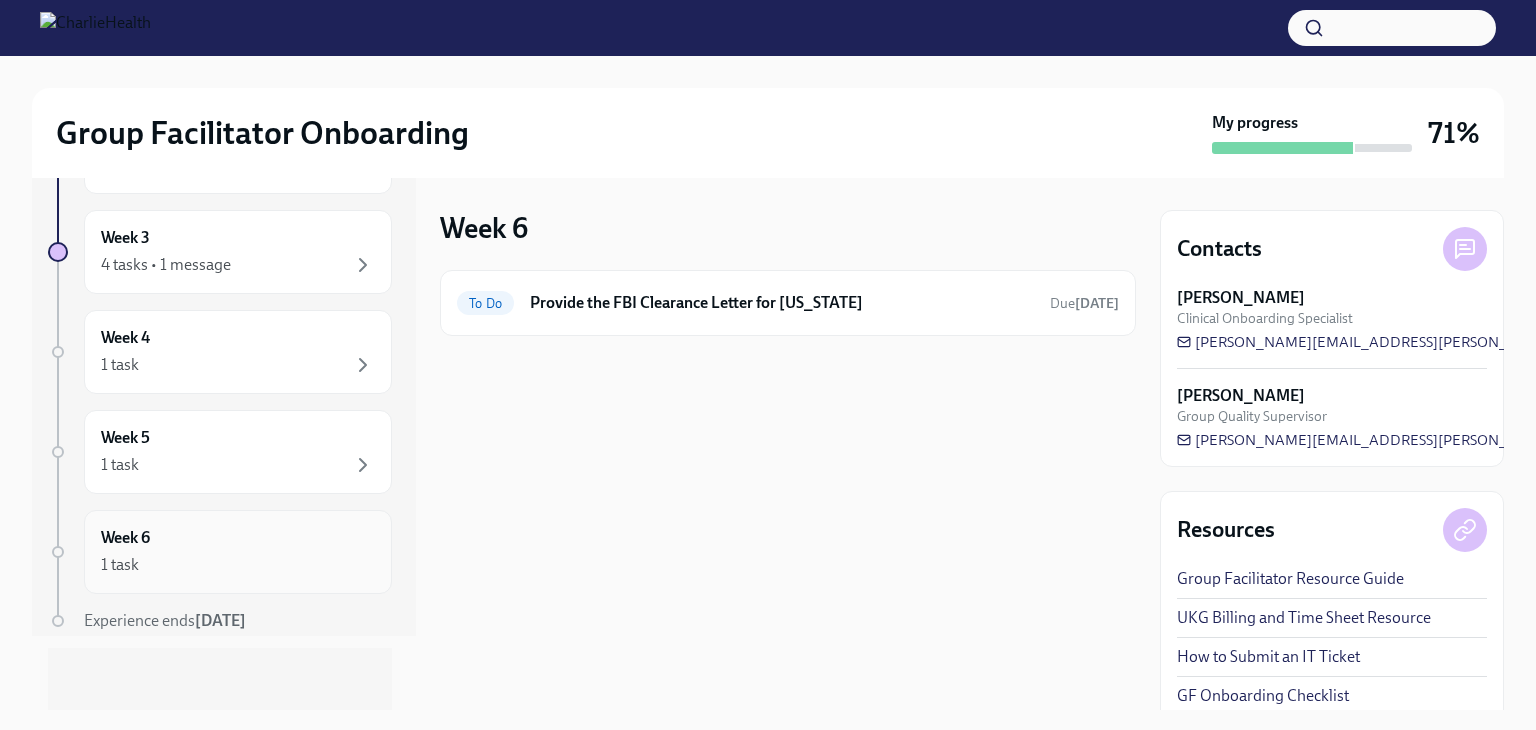 scroll, scrollTop: 0, scrollLeft: 0, axis: both 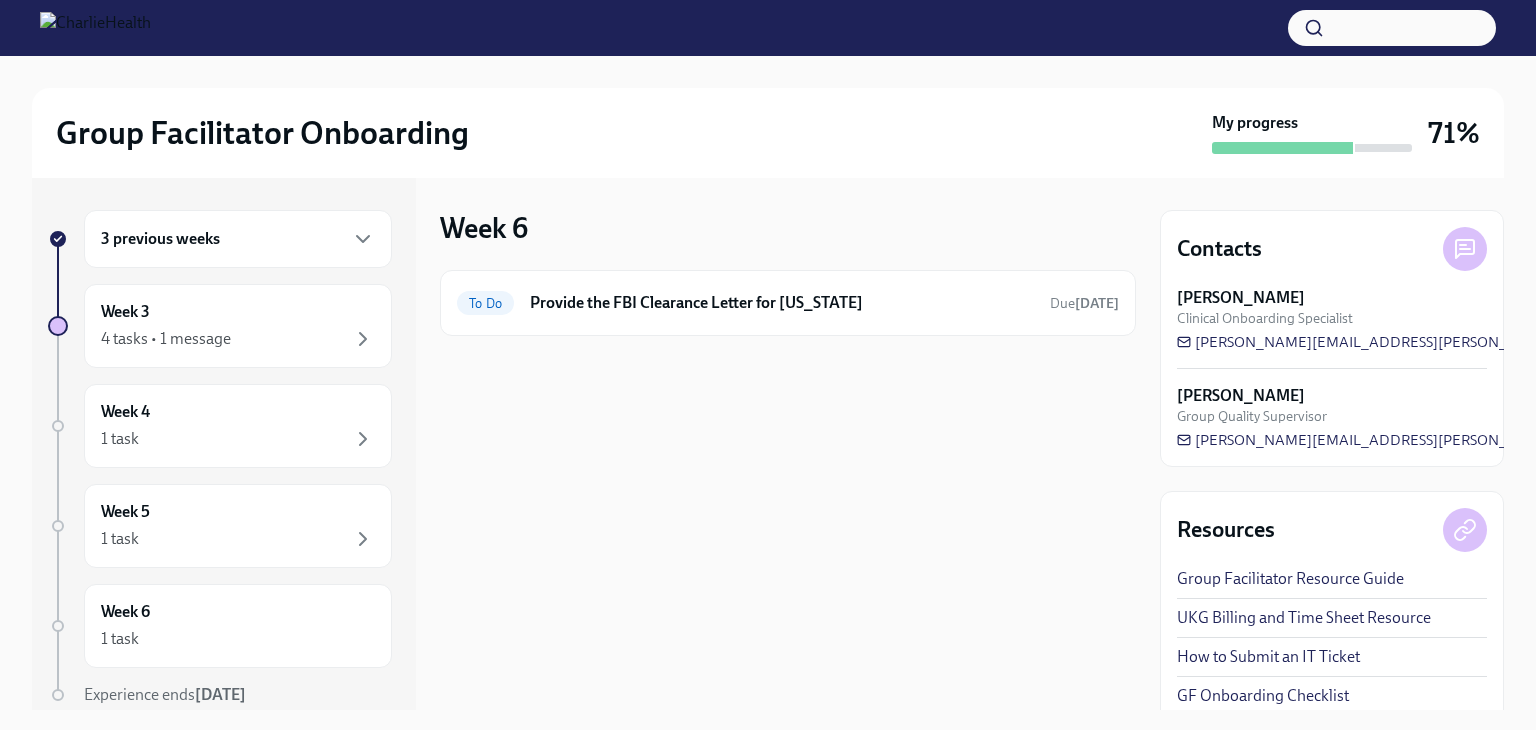 click on "Clinical Onboarding Specialist" at bounding box center [1265, 318] 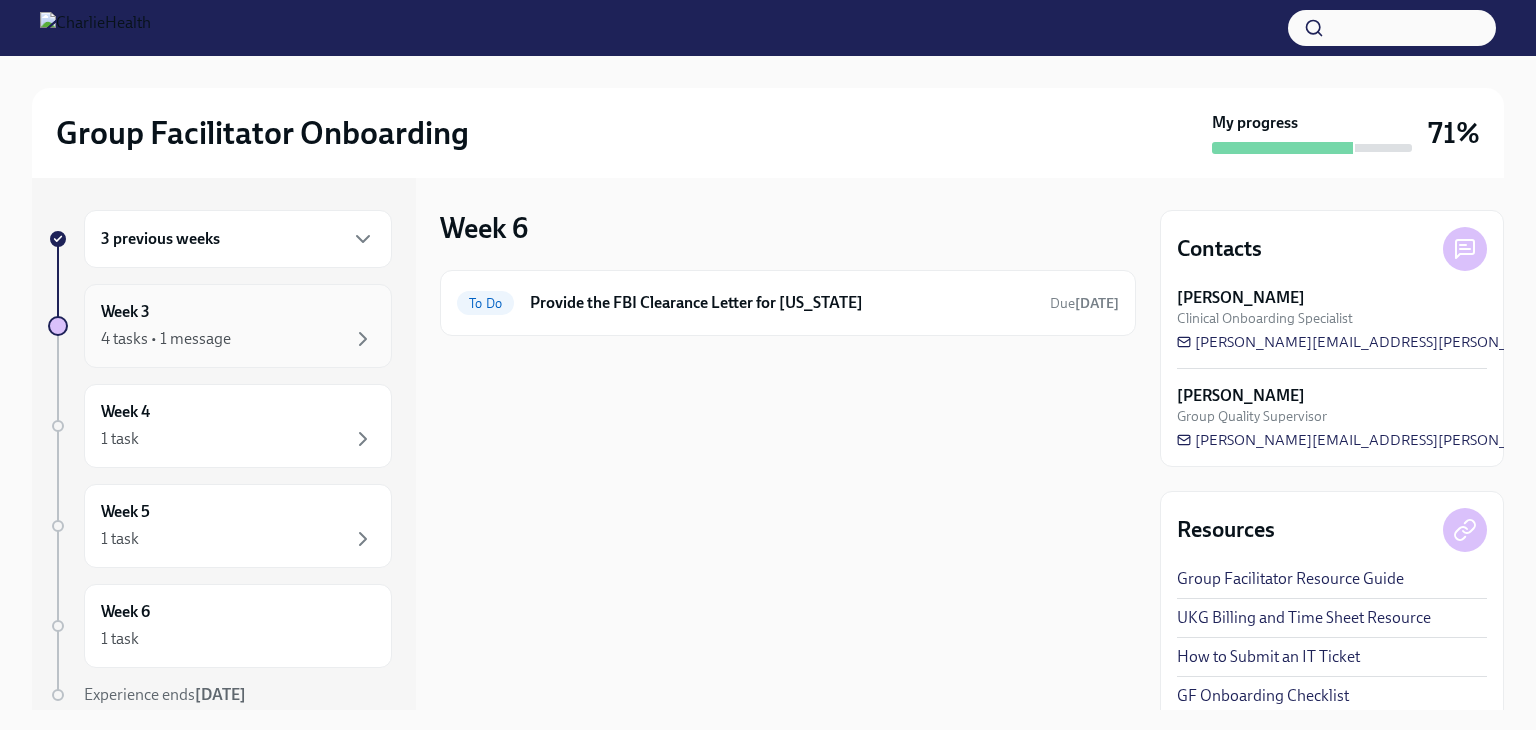 click on "4 tasks • 1 message" at bounding box center (238, 339) 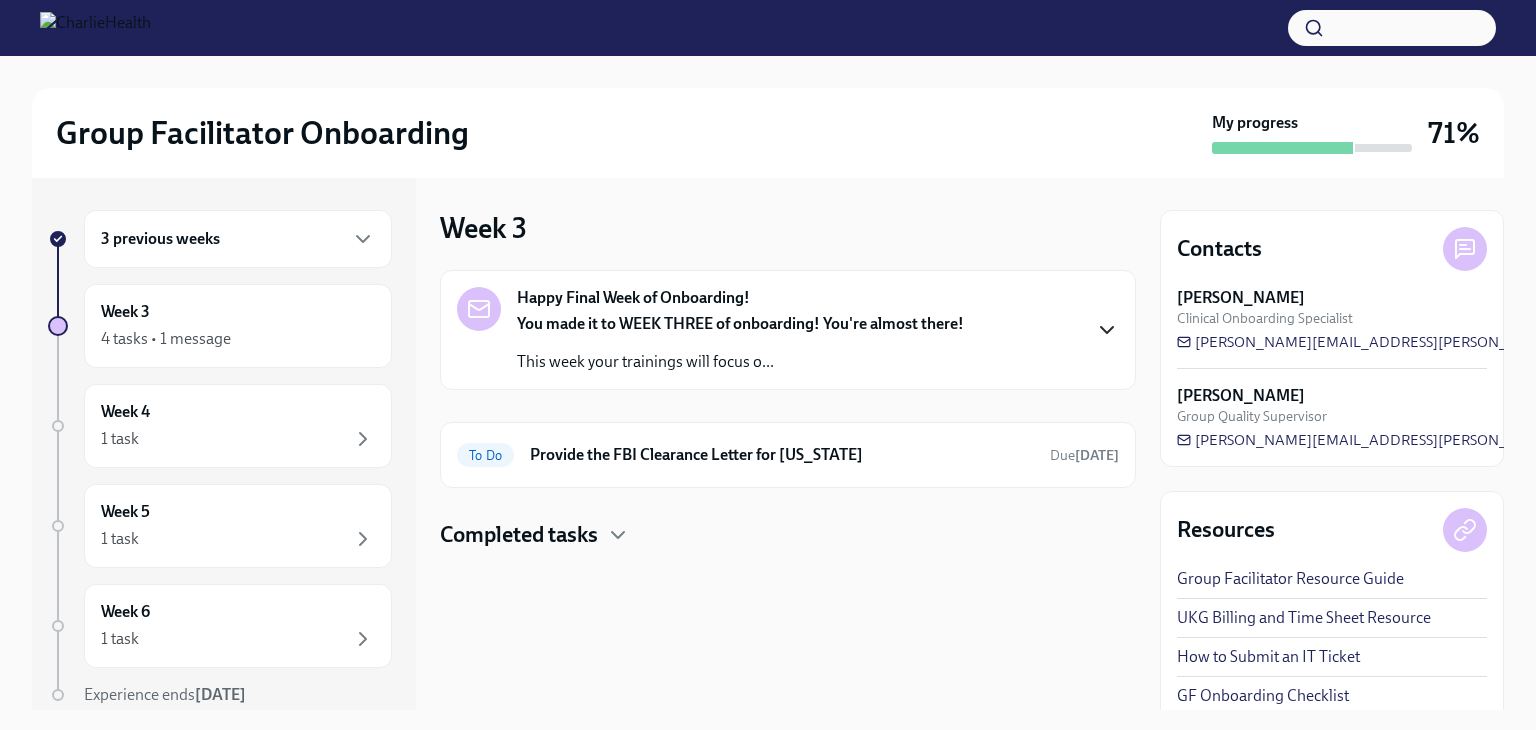 click 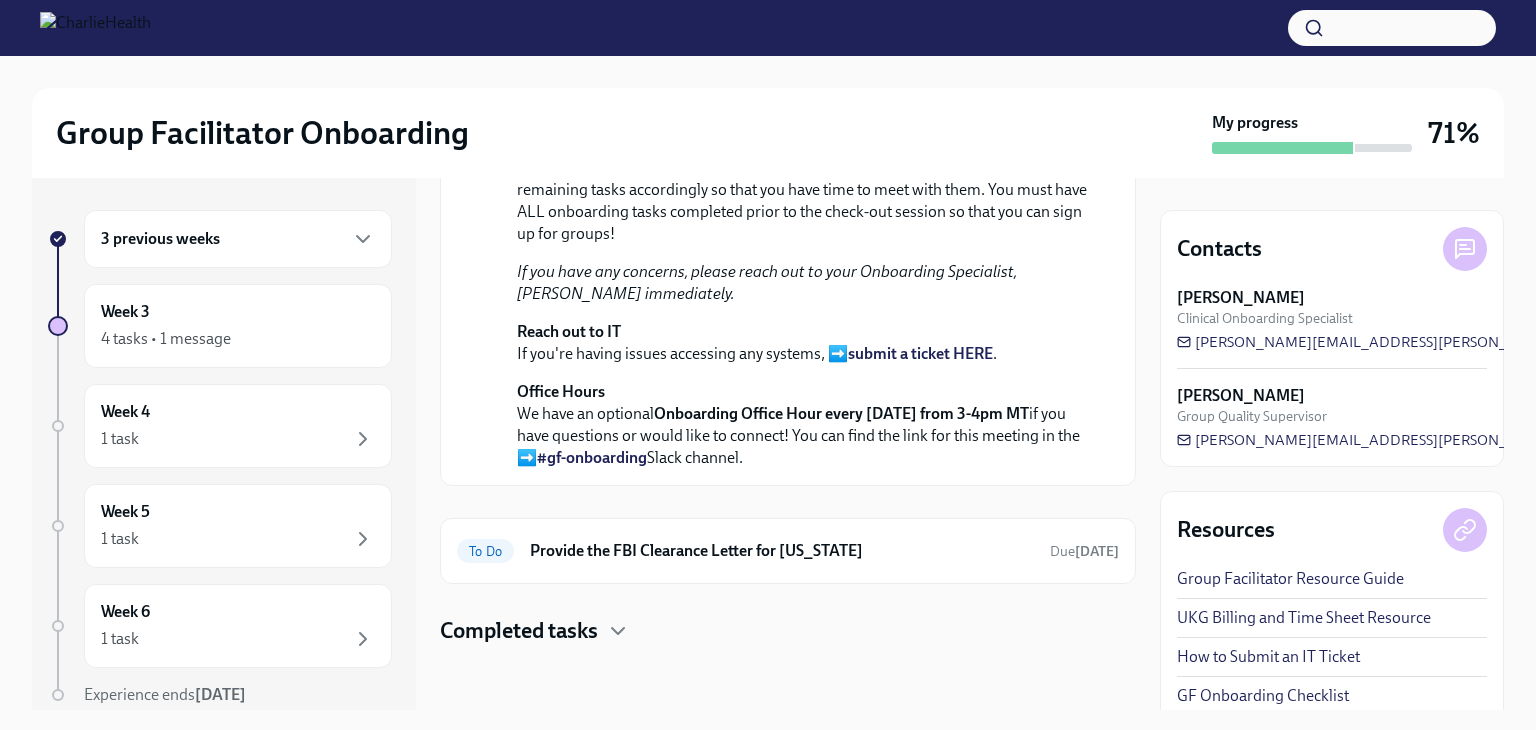 scroll, scrollTop: 0, scrollLeft: 0, axis: both 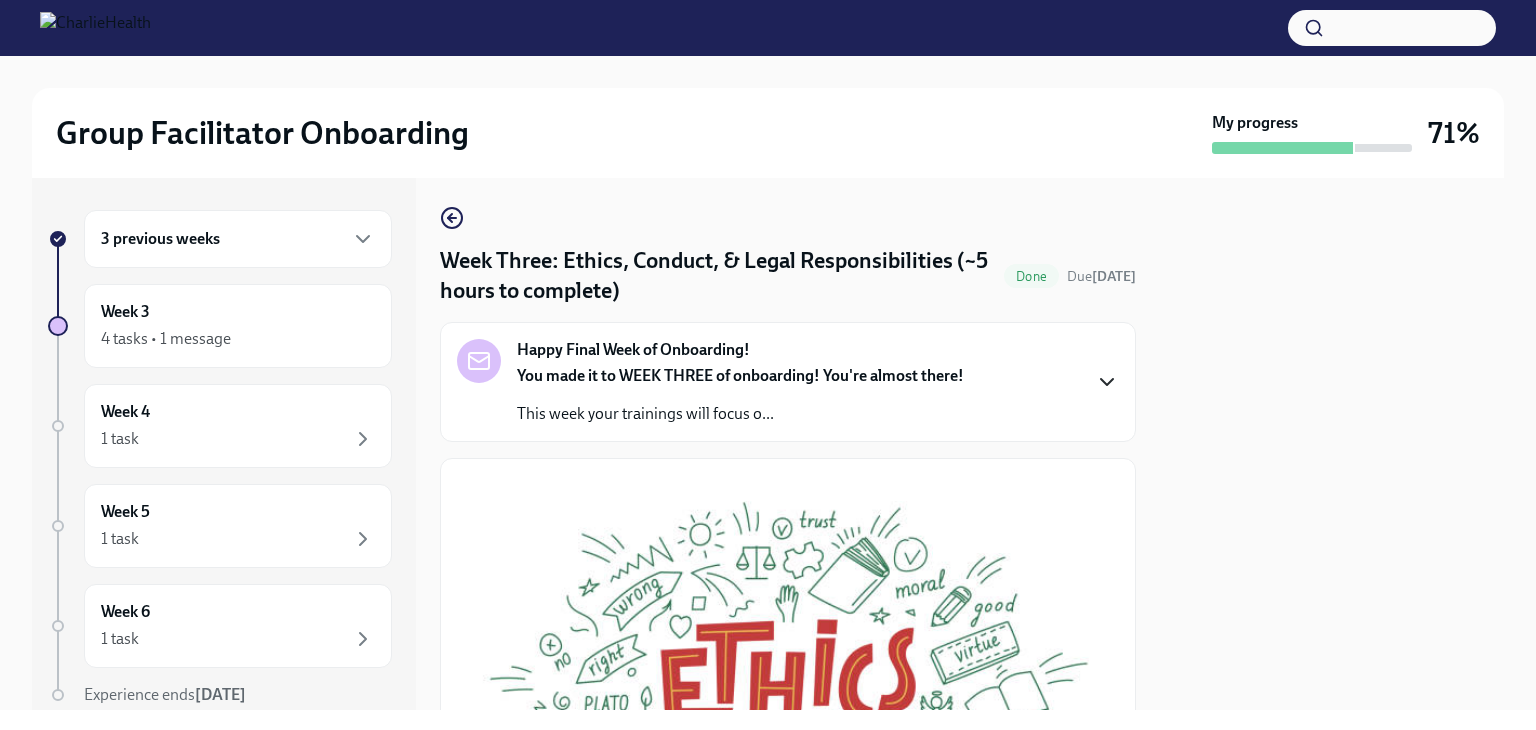 click 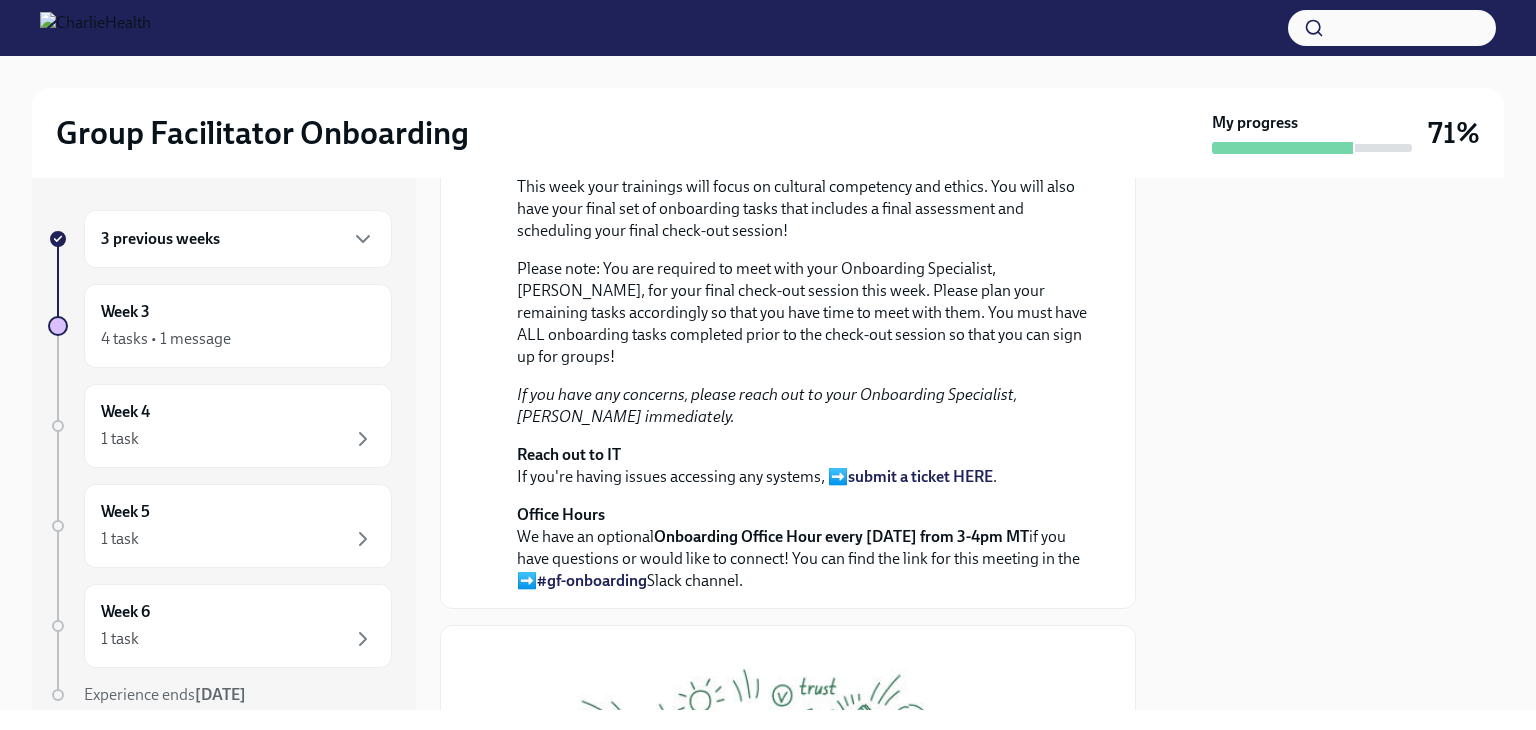 scroll, scrollTop: 0, scrollLeft: 0, axis: both 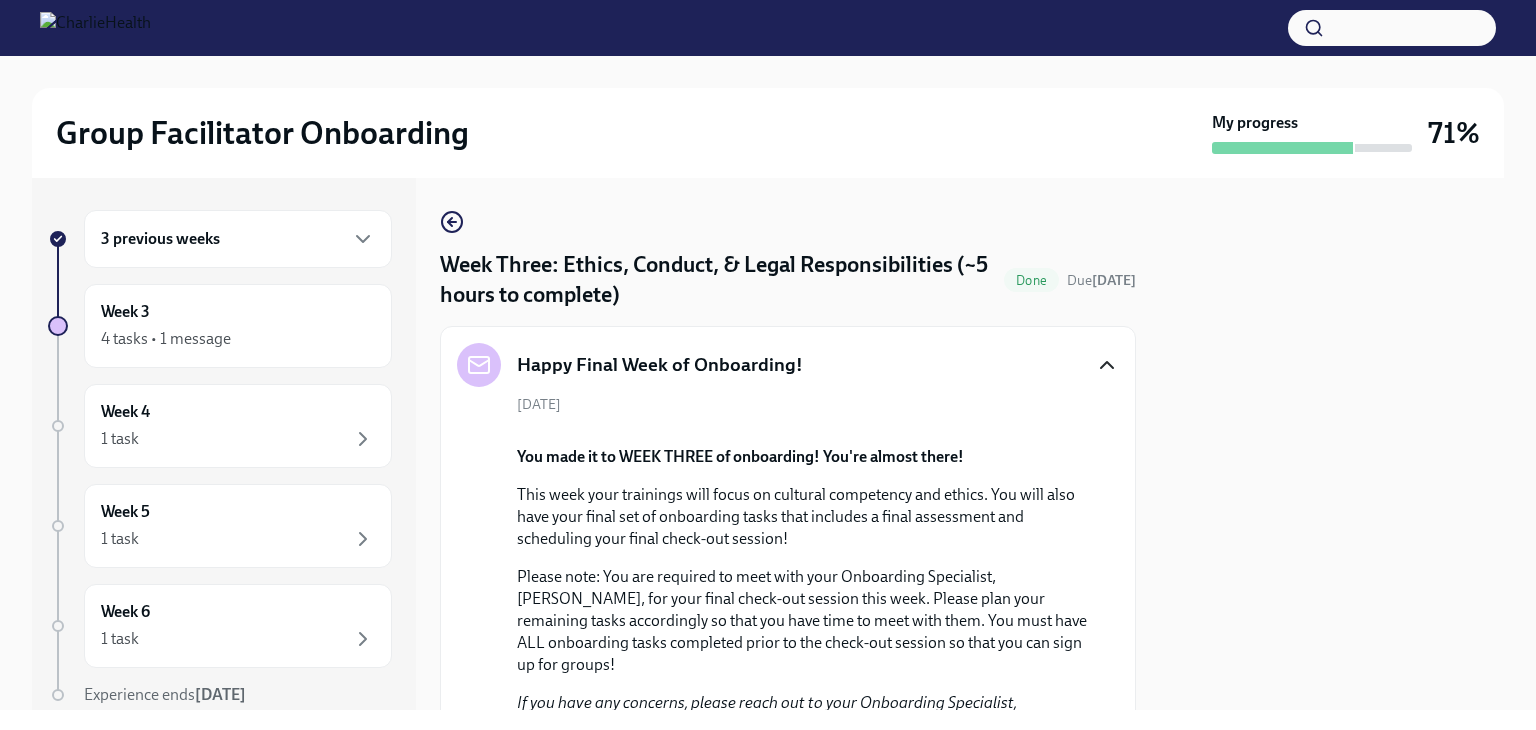 click 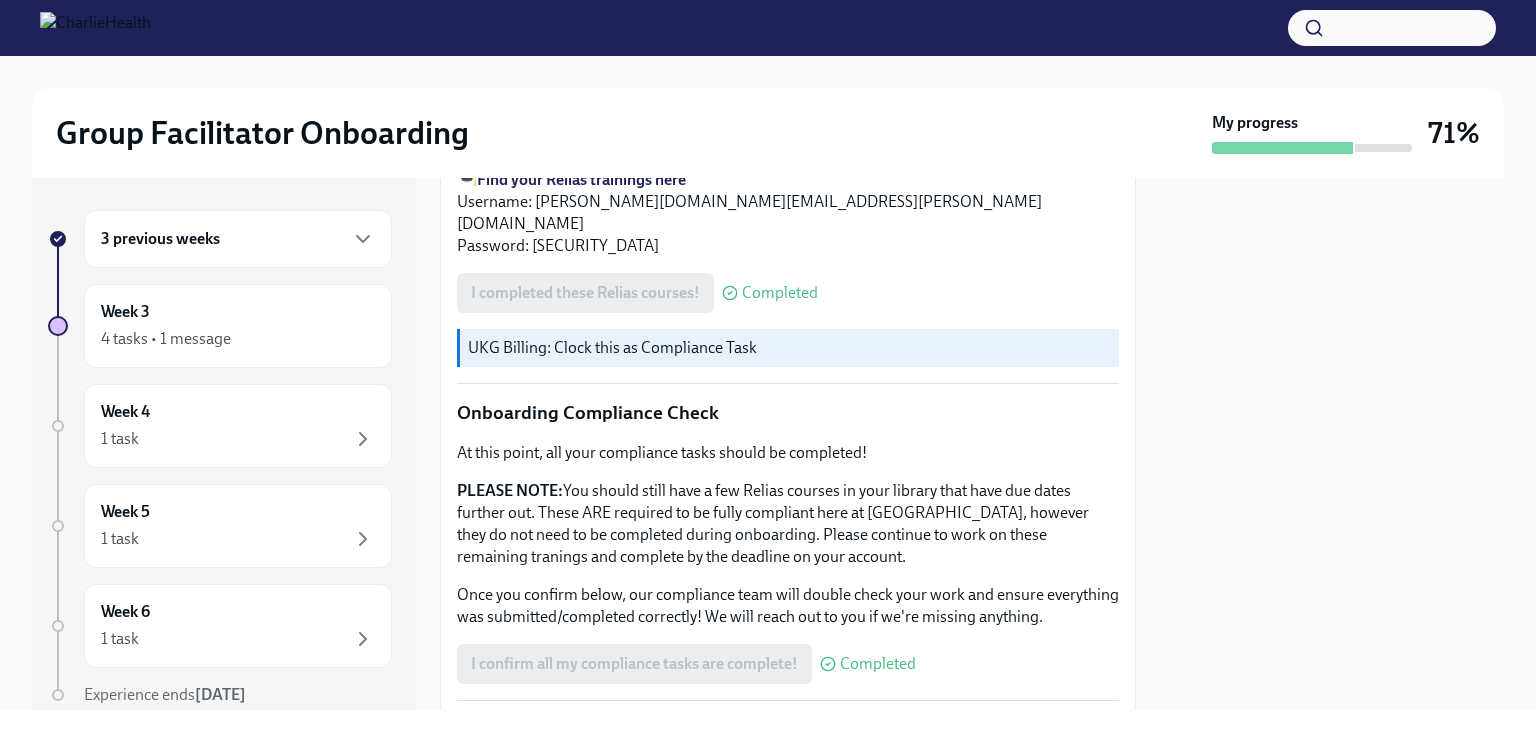 scroll, scrollTop: 1179, scrollLeft: 0, axis: vertical 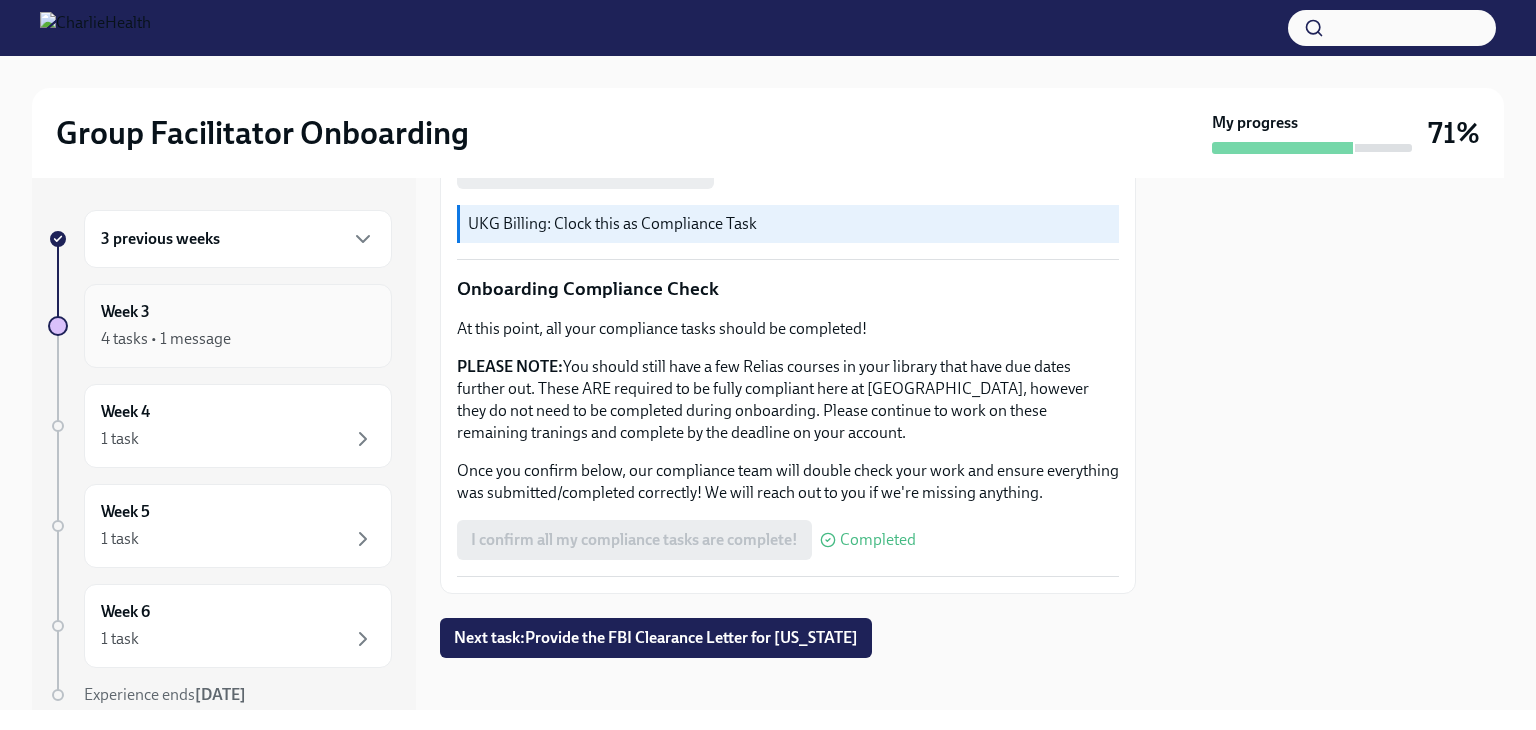 click on "4 tasks • 1 message" at bounding box center [238, 339] 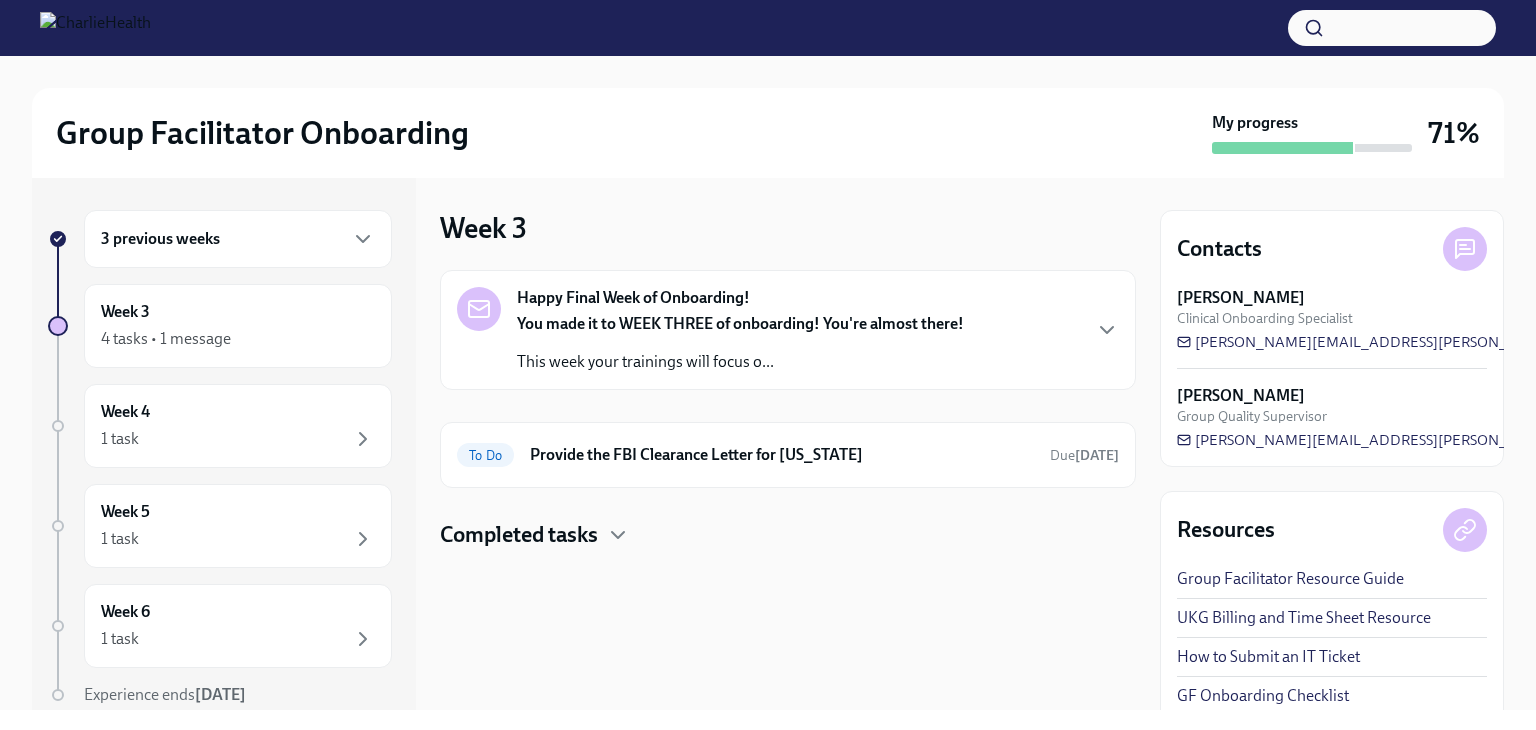 click on "Happy Final Week of Onboarding! You made it to WEEK THREE of onboarding! You're almost there!
This week your trainings will focus o..." at bounding box center (740, 330) 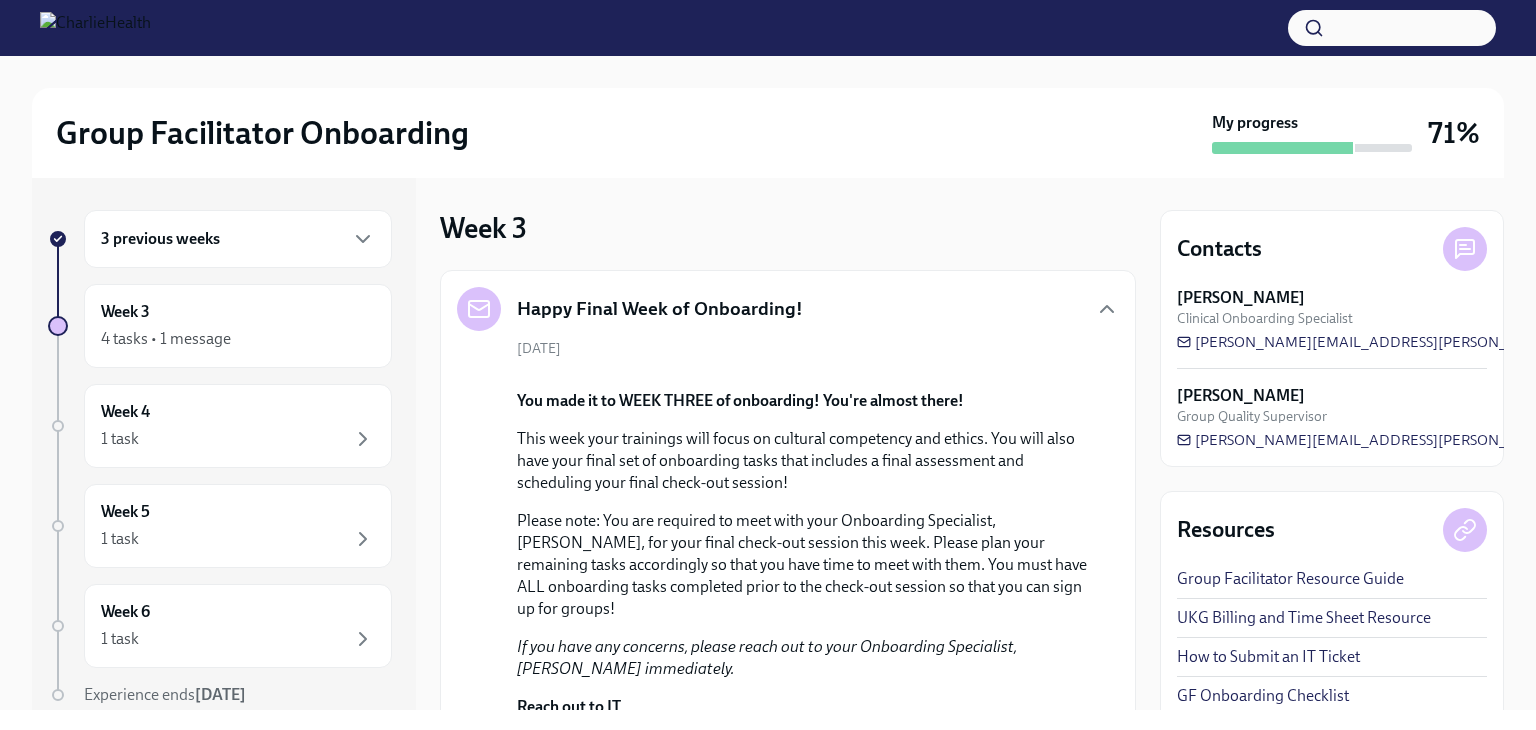 scroll, scrollTop: 686, scrollLeft: 0, axis: vertical 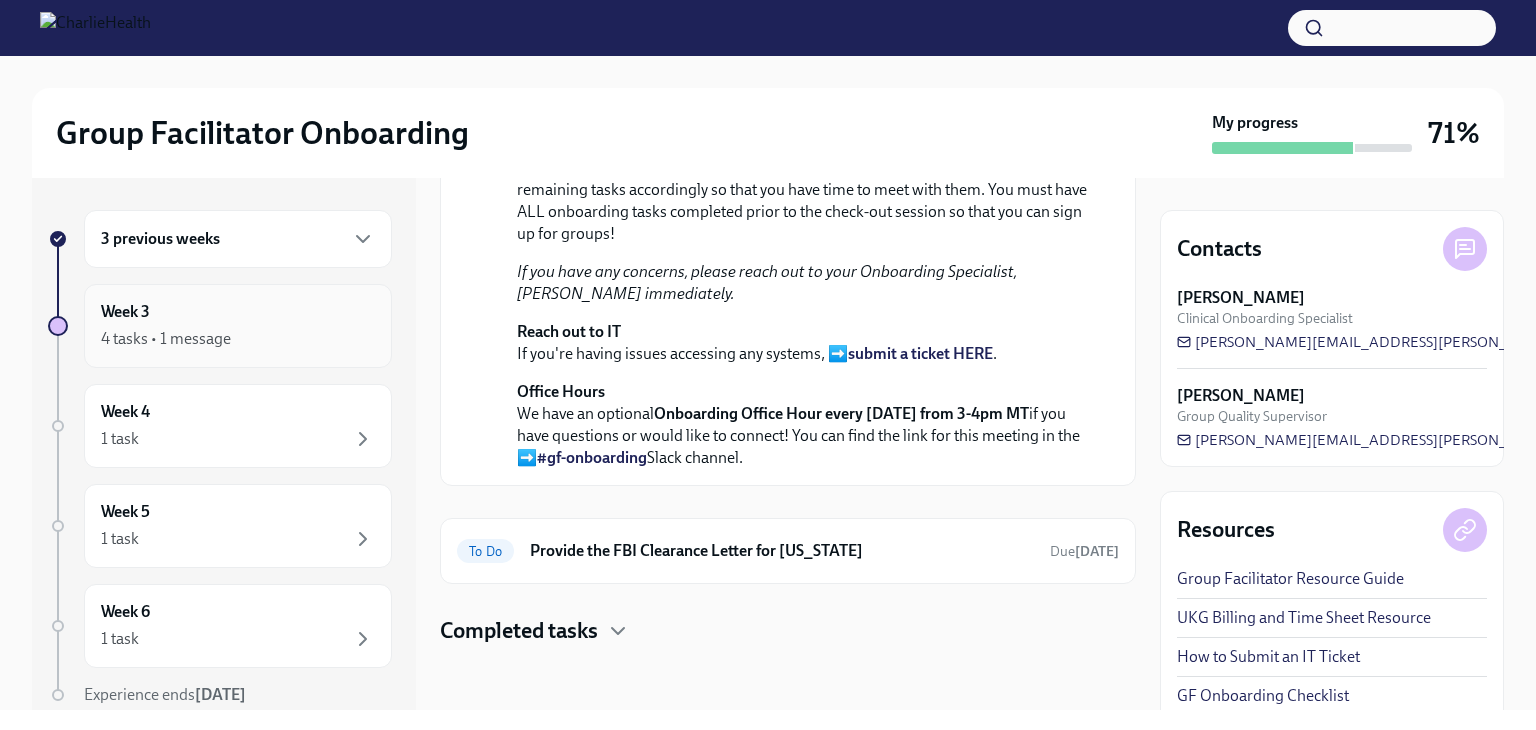 click on "Week 3 4 tasks • 1 message" at bounding box center [238, 326] 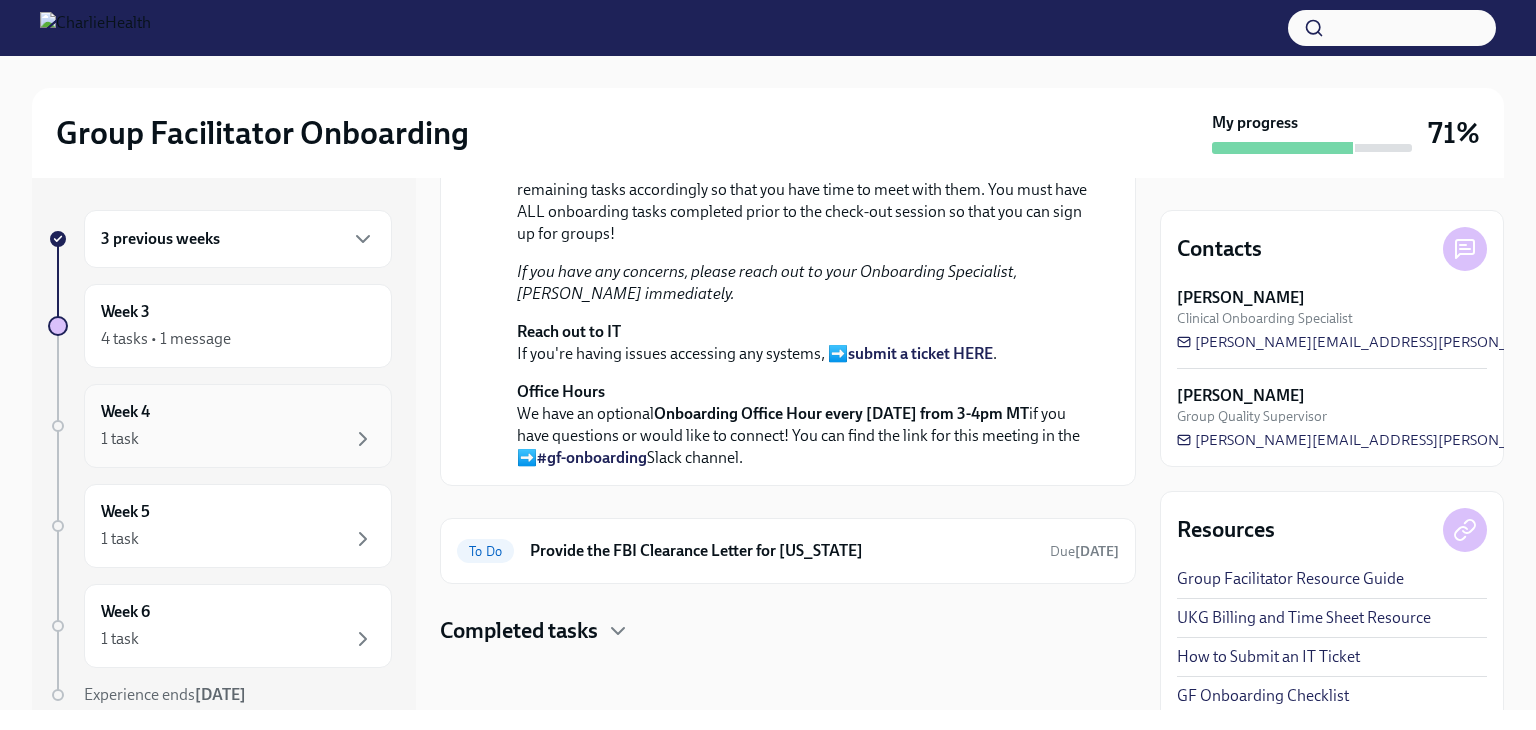 click on "1 task" at bounding box center (238, 439) 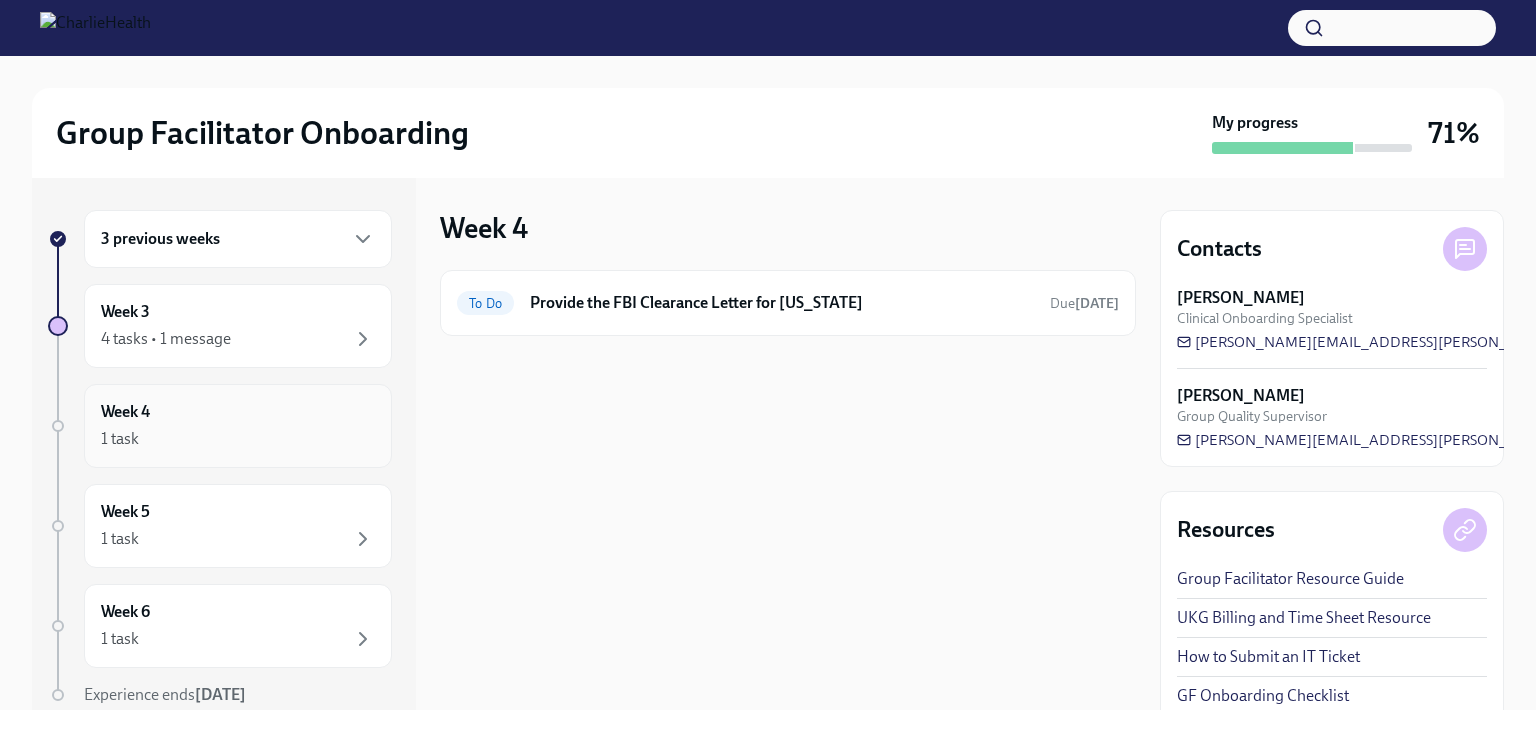 scroll, scrollTop: 0, scrollLeft: 0, axis: both 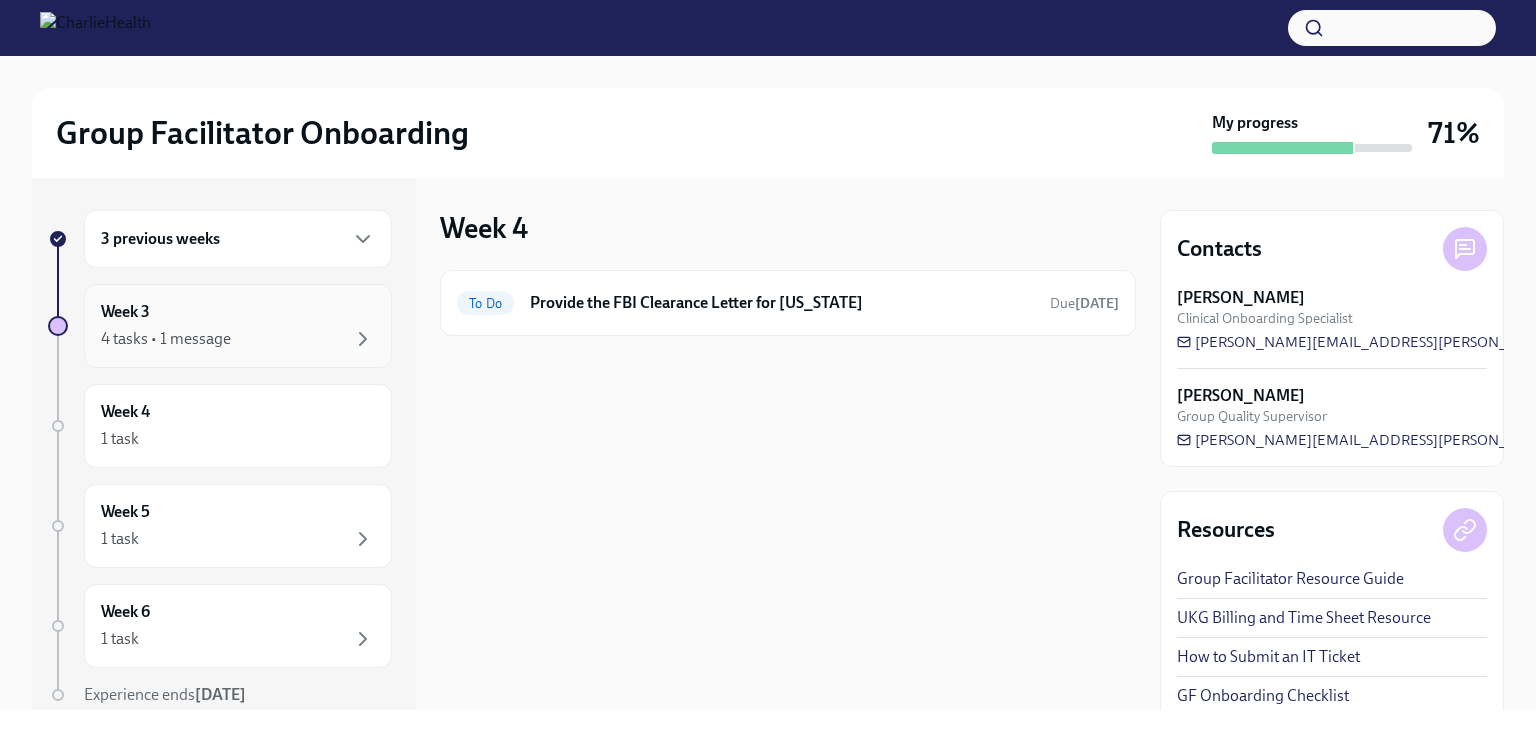 click on "4 tasks • 1 message" at bounding box center [238, 339] 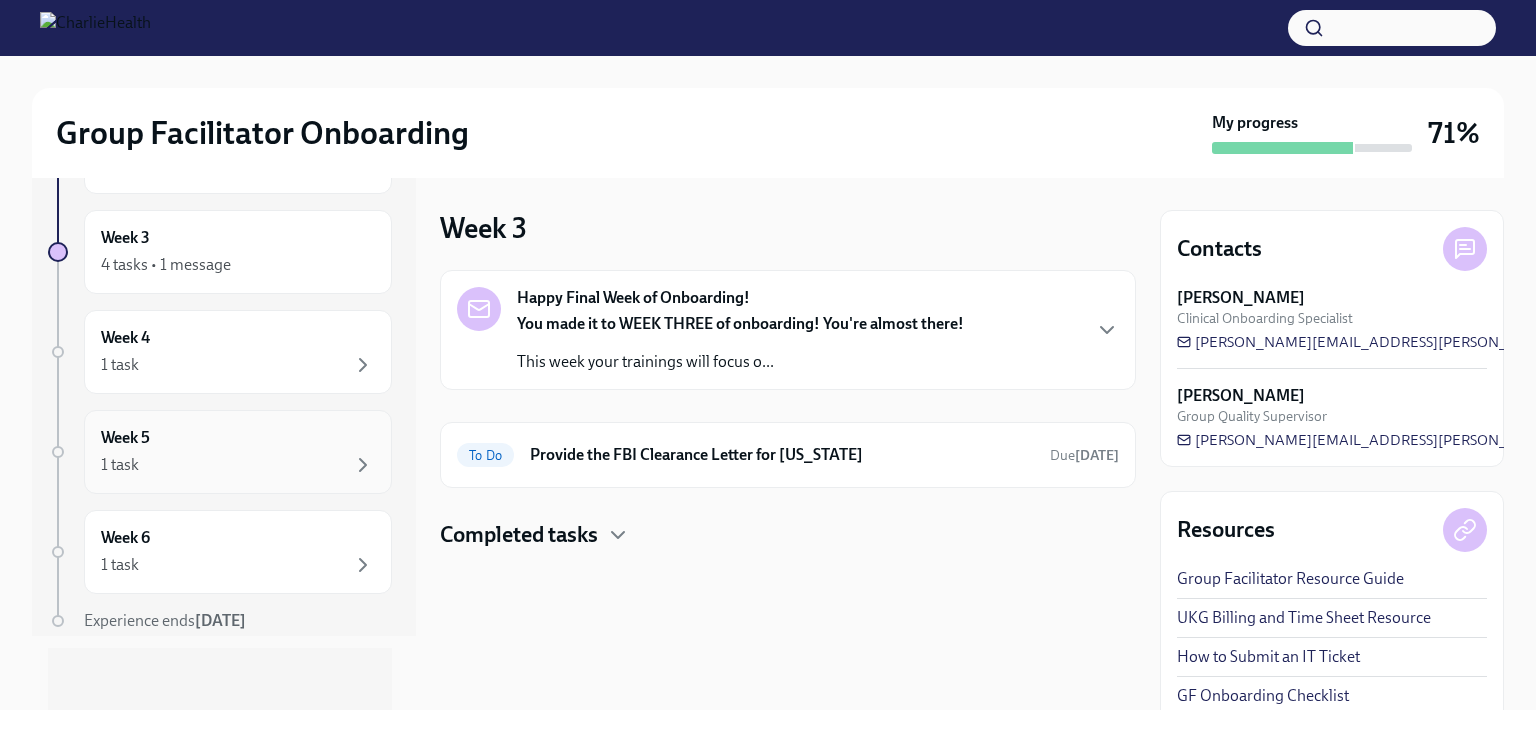 scroll, scrollTop: 0, scrollLeft: 0, axis: both 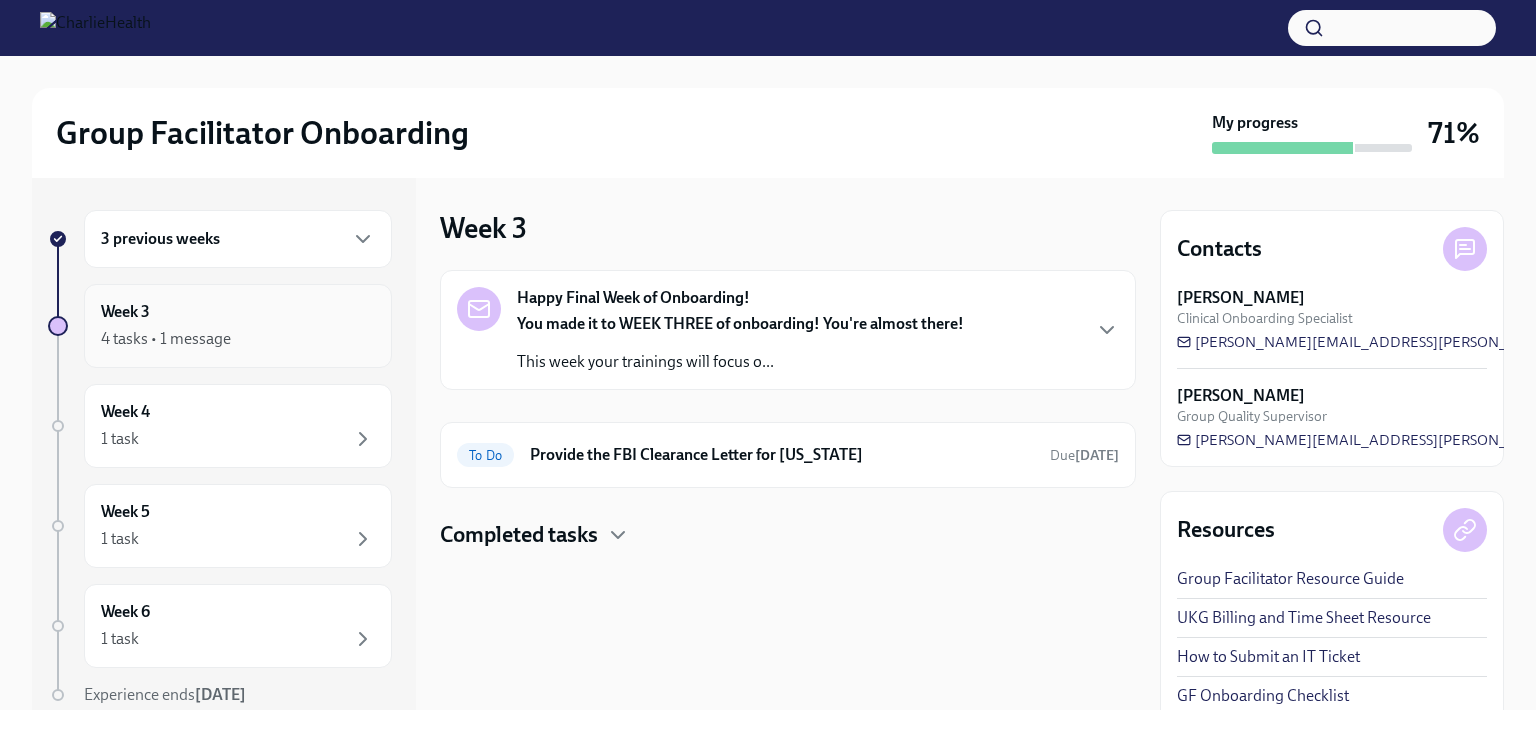click on "Week 3 4 tasks • 1 message" at bounding box center (238, 326) 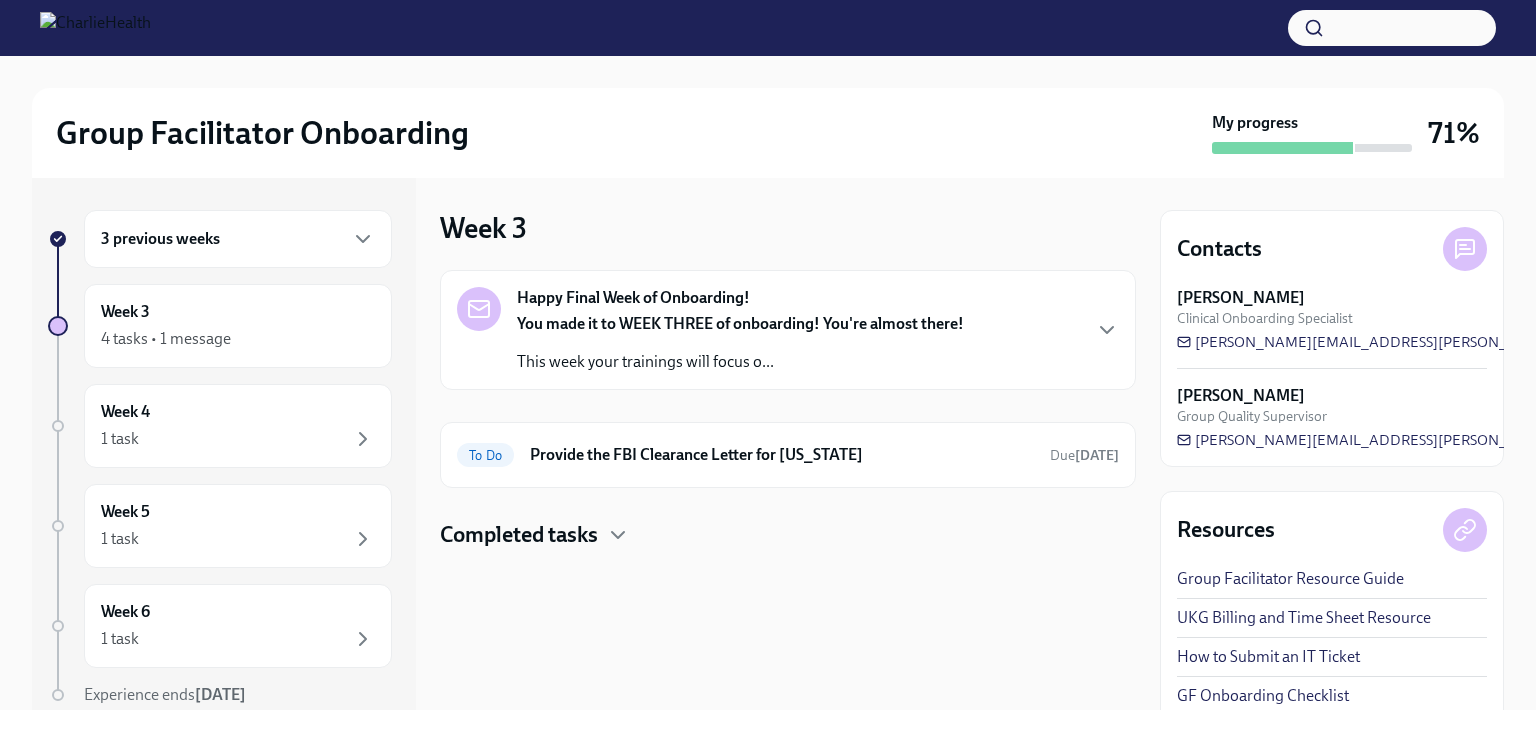 click on "You made it to WEEK THREE of onboarding! You're almost there!" at bounding box center [740, 323] 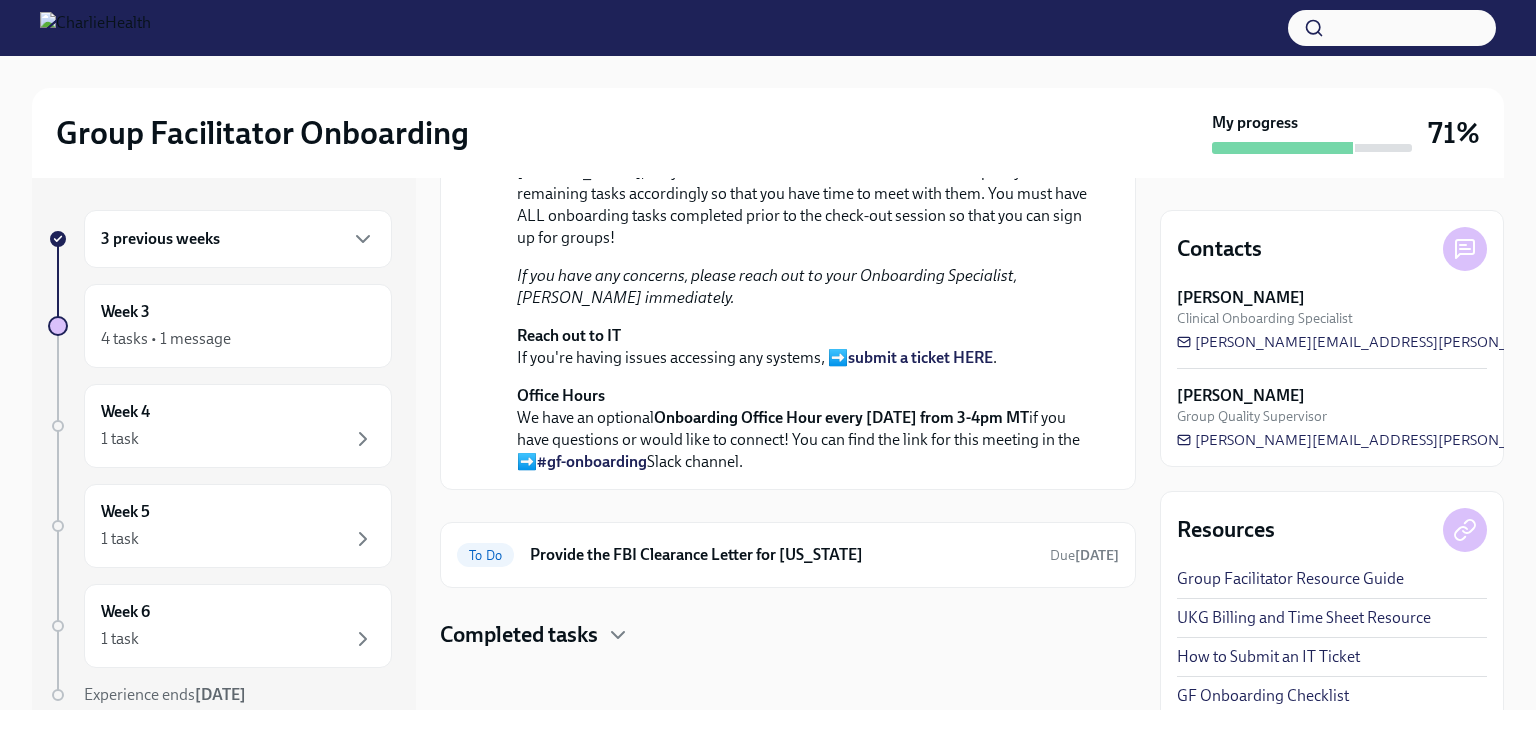 scroll, scrollTop: 686, scrollLeft: 0, axis: vertical 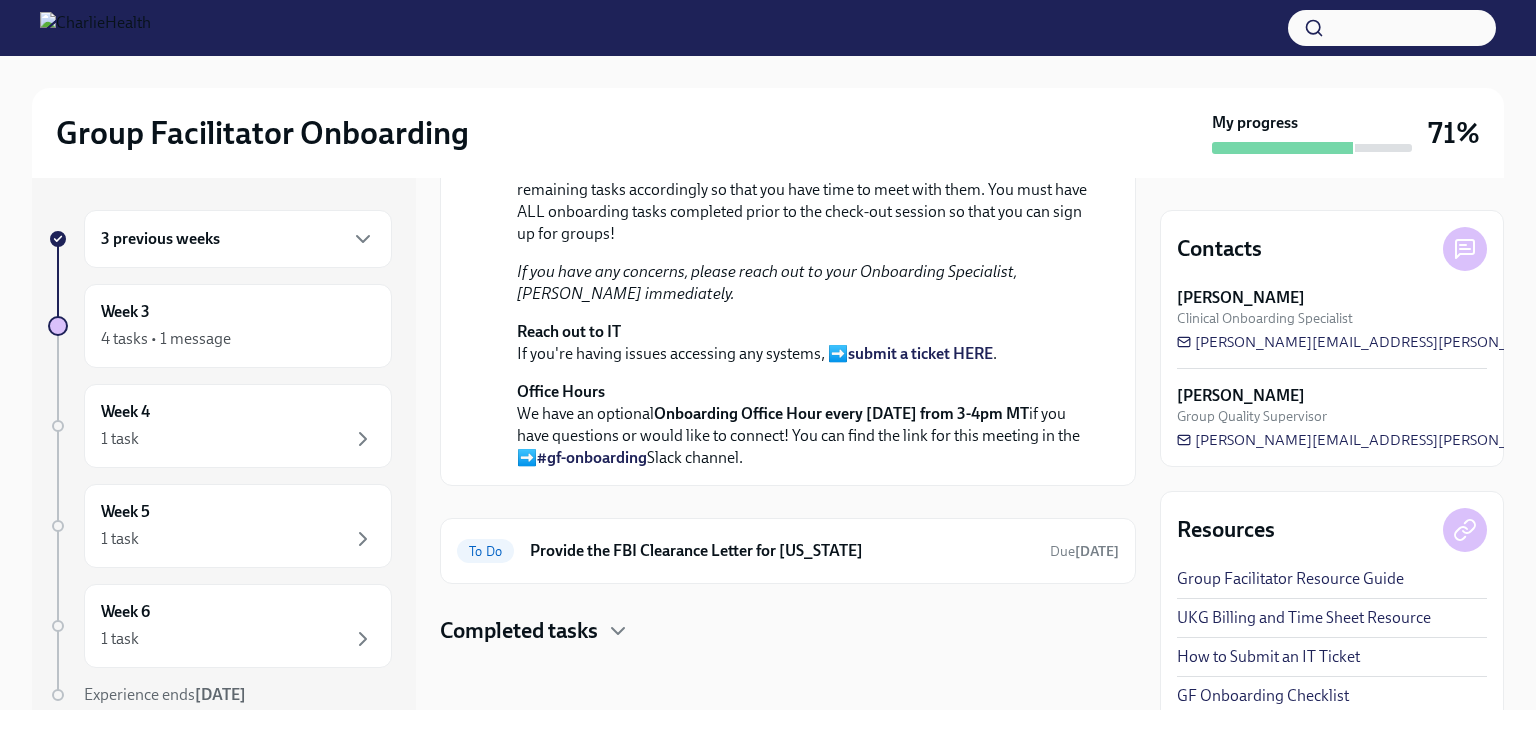 click on "Completed tasks" at bounding box center [519, 631] 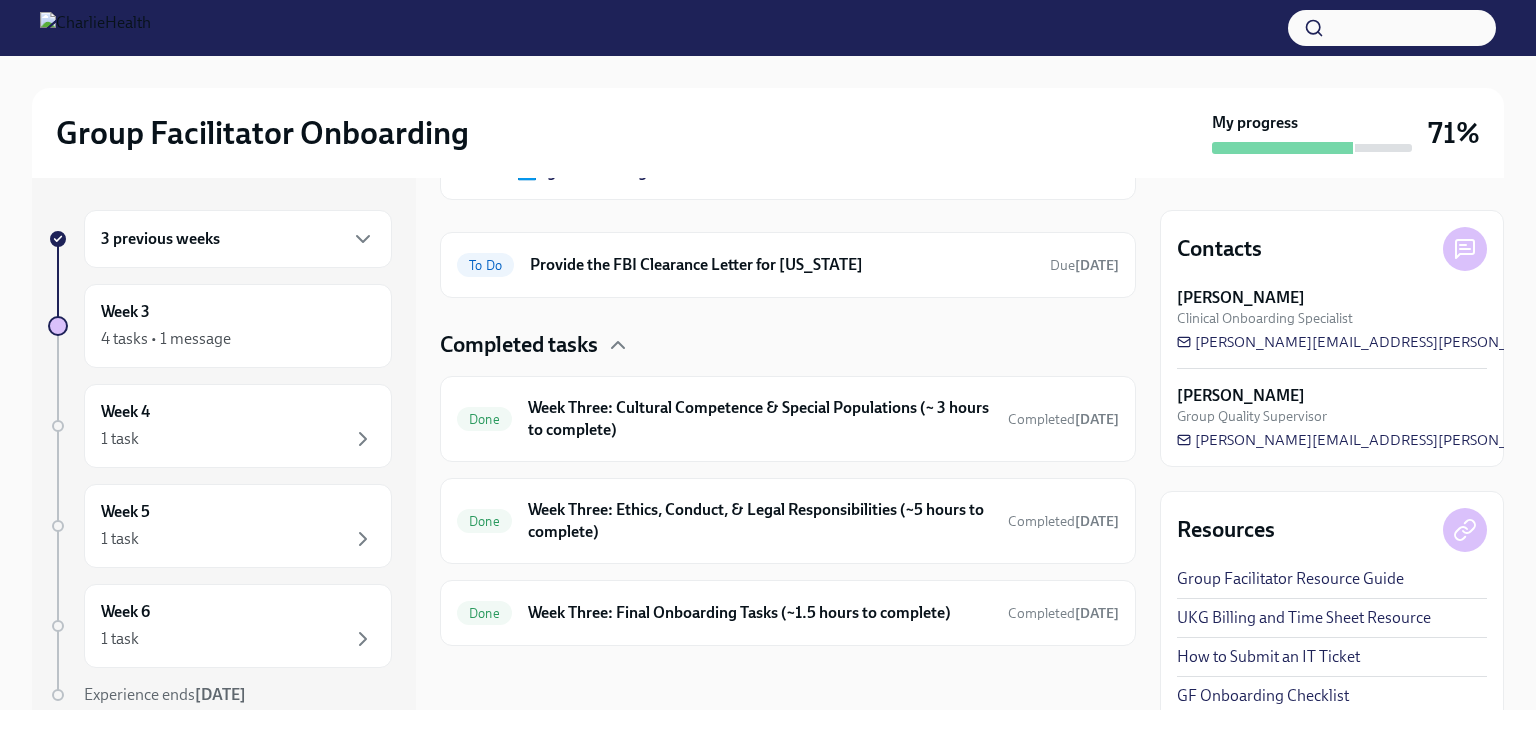 scroll, scrollTop: 971, scrollLeft: 0, axis: vertical 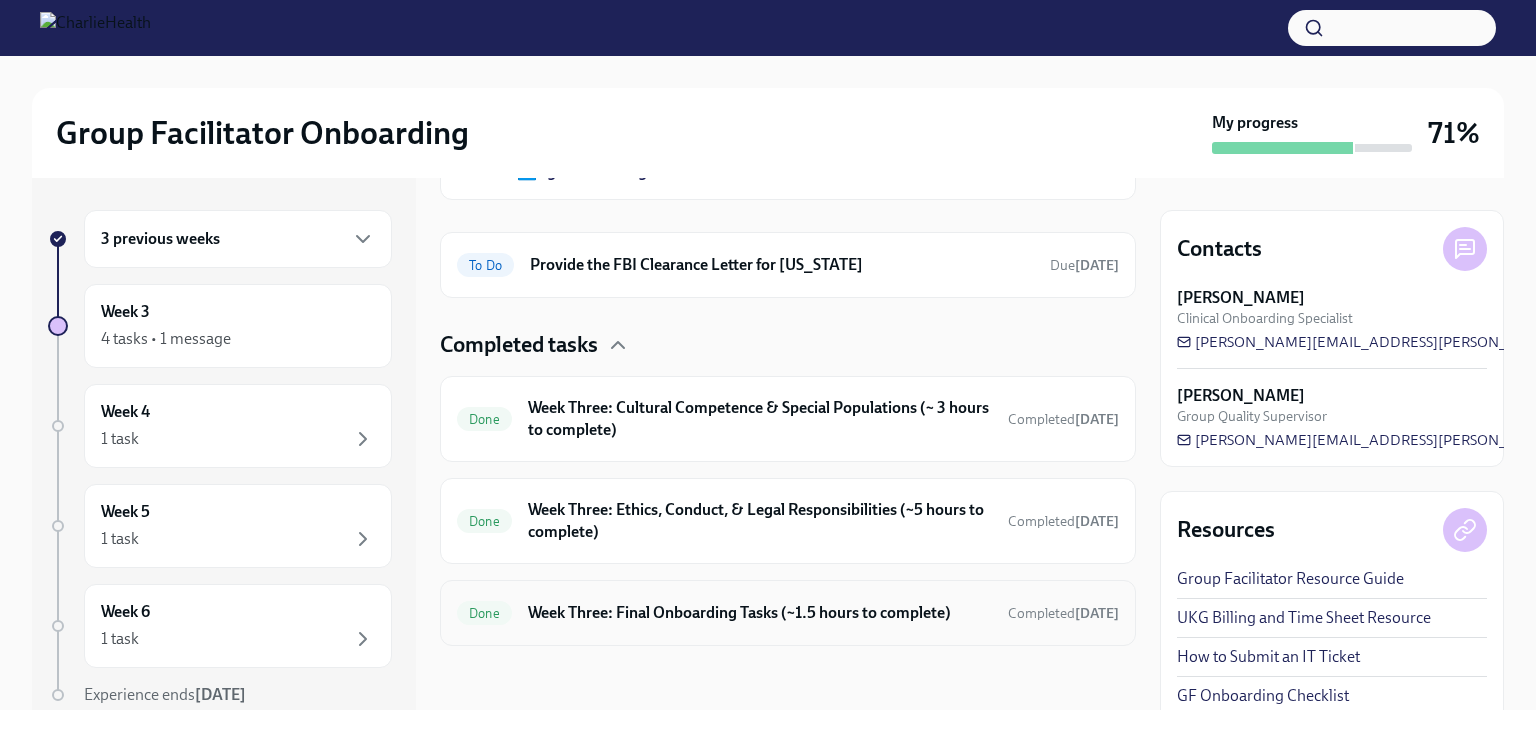 click on "Week Three: Final Onboarding Tasks (~1.5 hours to complete)" at bounding box center [760, 613] 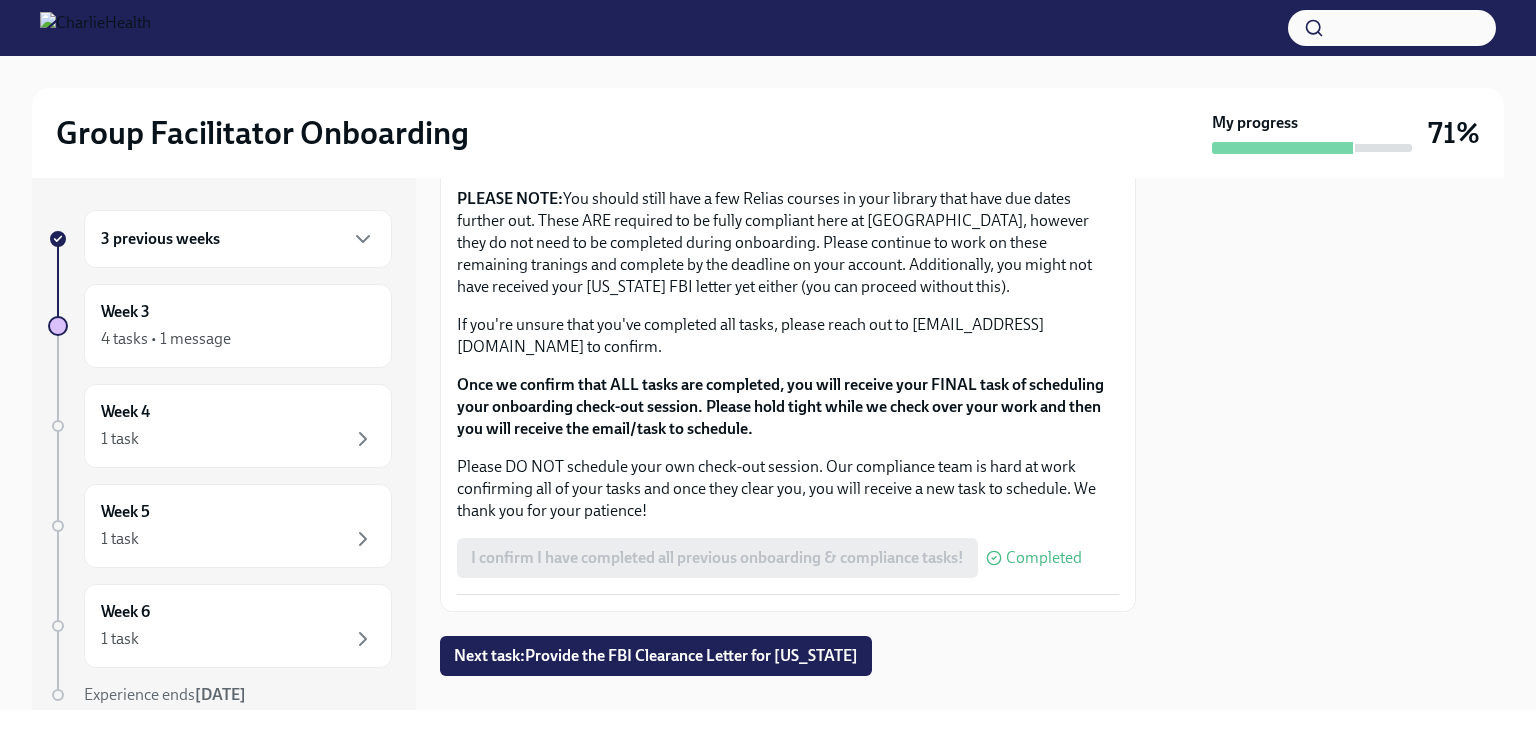 scroll, scrollTop: 1810, scrollLeft: 0, axis: vertical 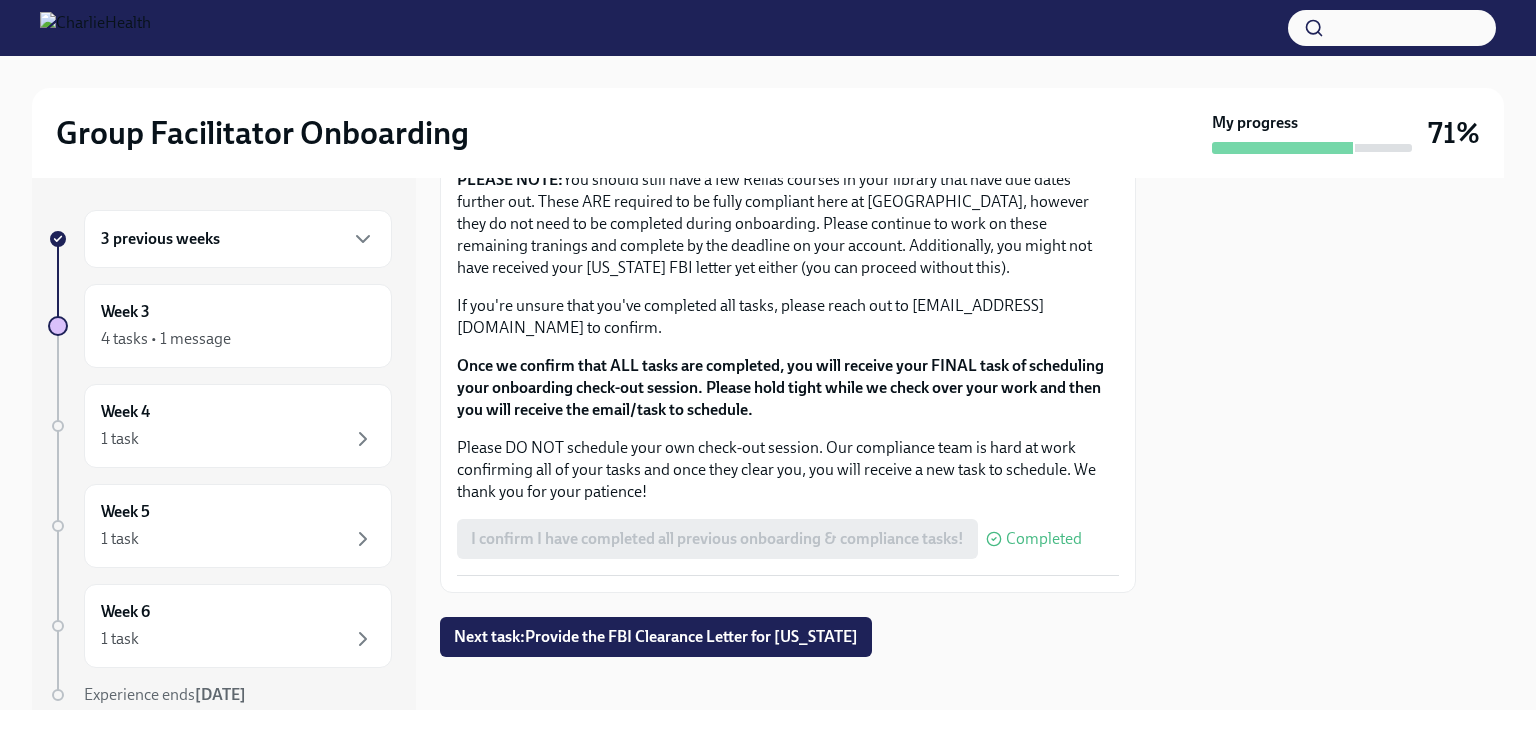 drag, startPoint x: 706, startPoint y: 602, endPoint x: 606, endPoint y: 501, distance: 142.13022 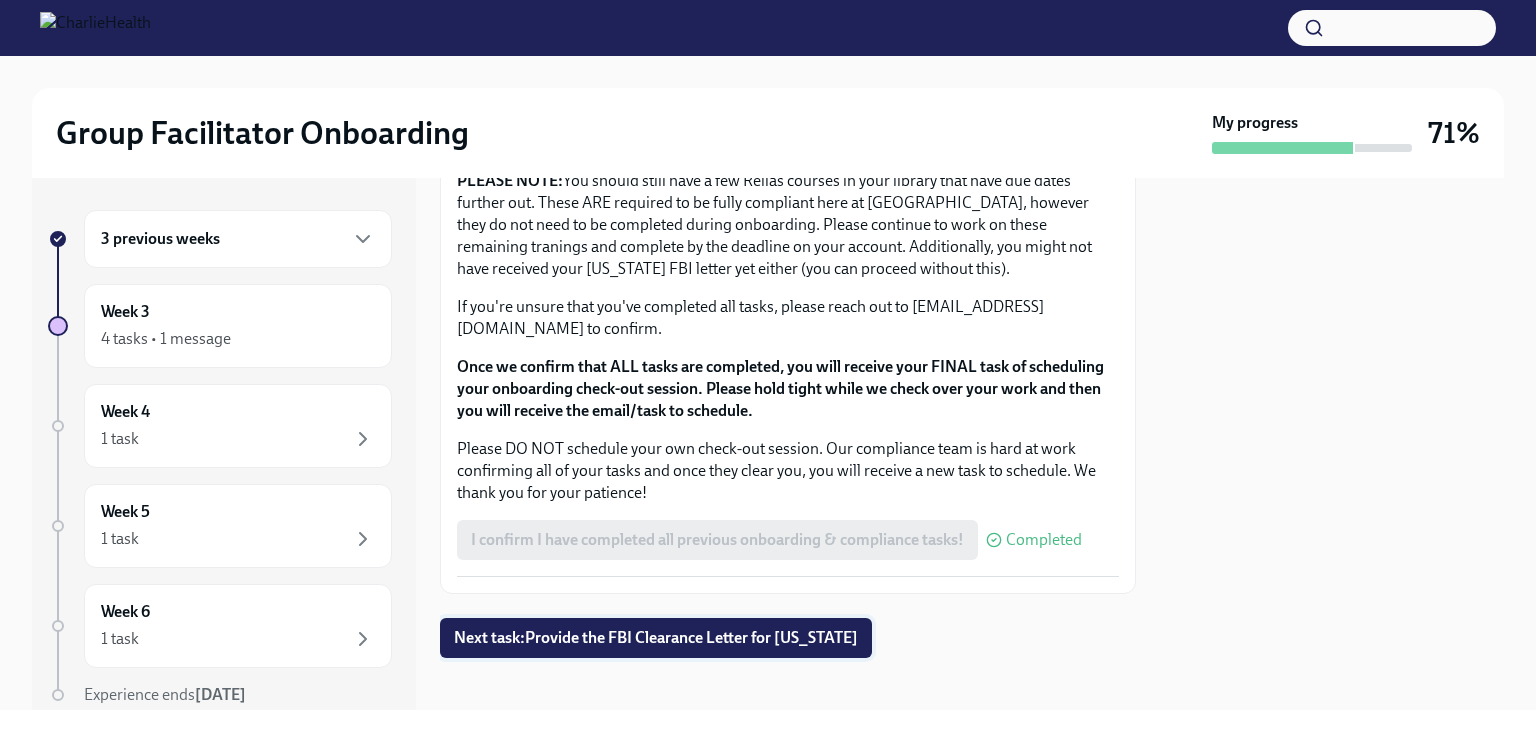 click on "Next task :  Provide the FBI Clearance Letter for [US_STATE]" at bounding box center (656, 638) 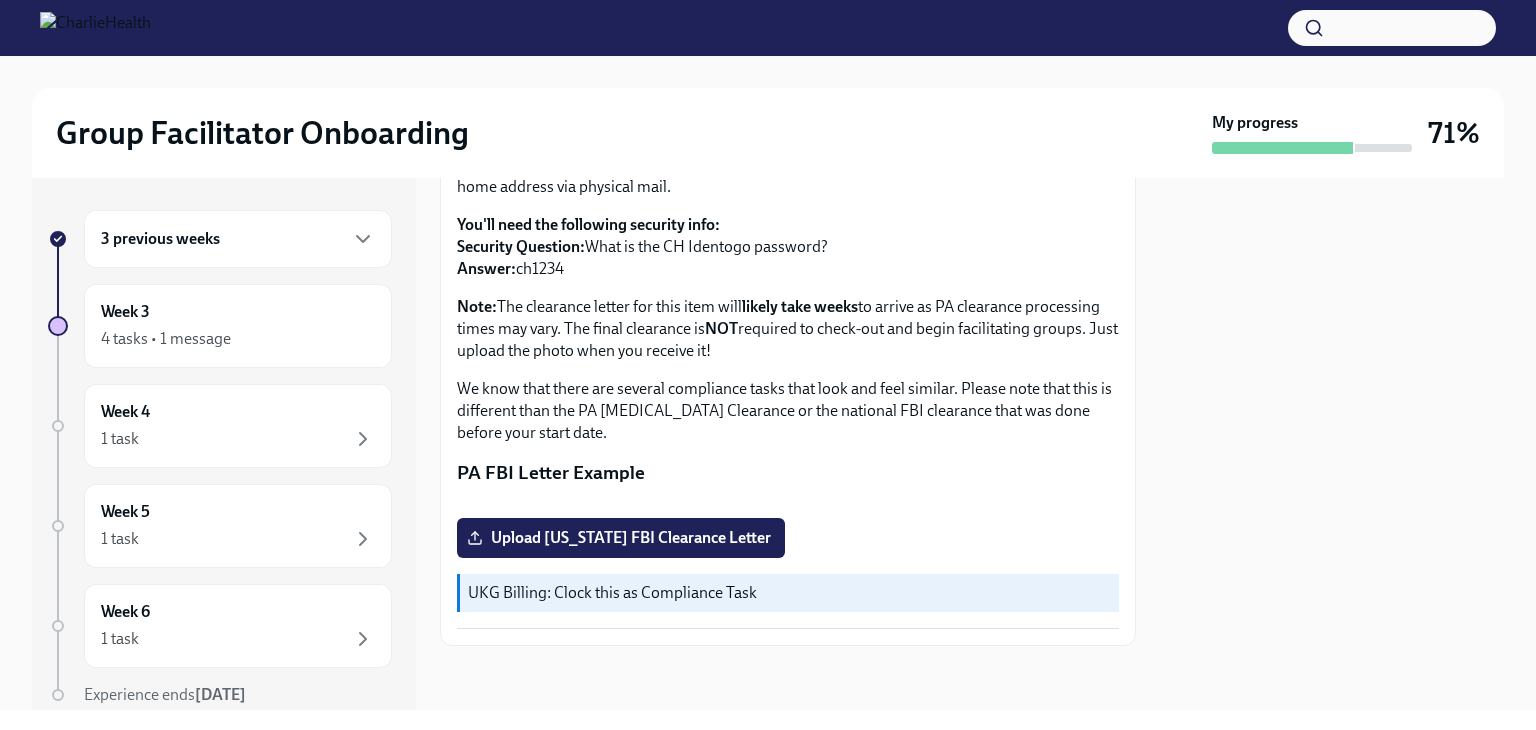 scroll, scrollTop: 434, scrollLeft: 0, axis: vertical 